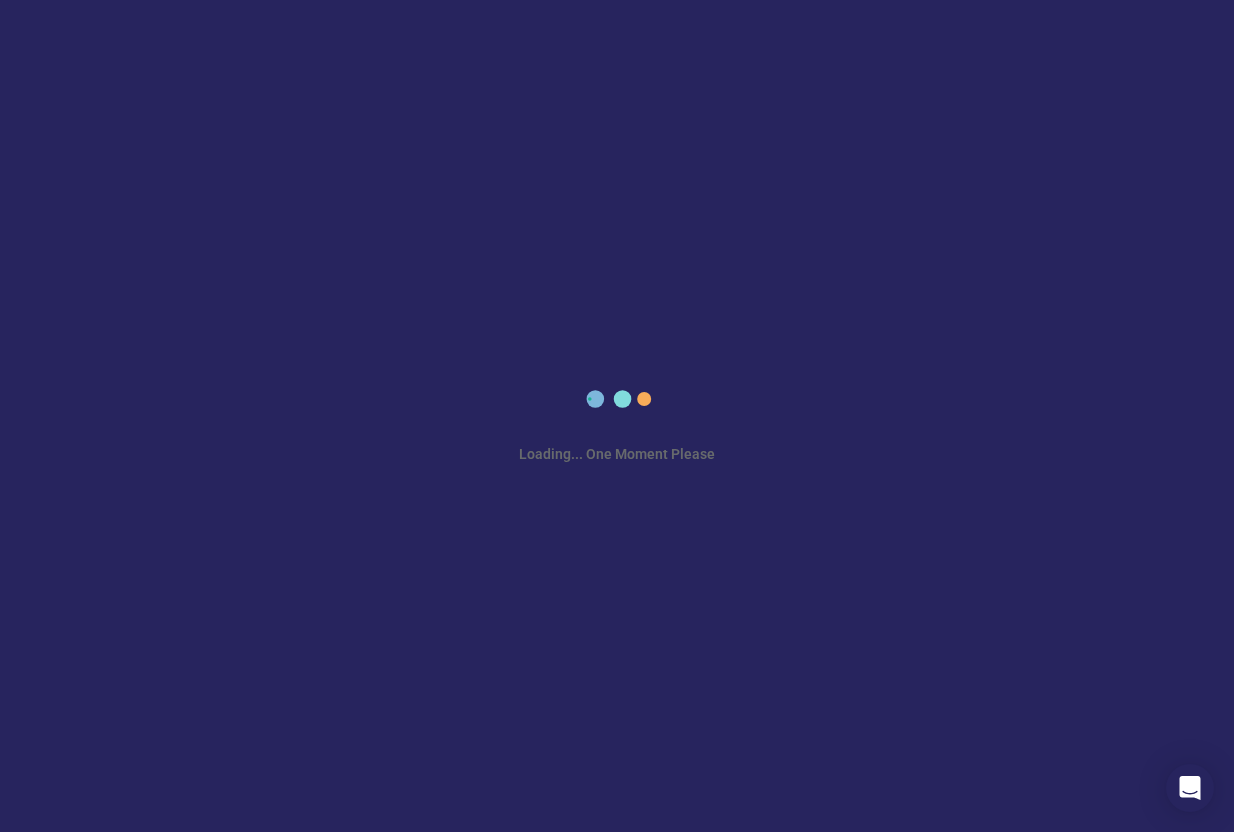 scroll, scrollTop: 0, scrollLeft: 0, axis: both 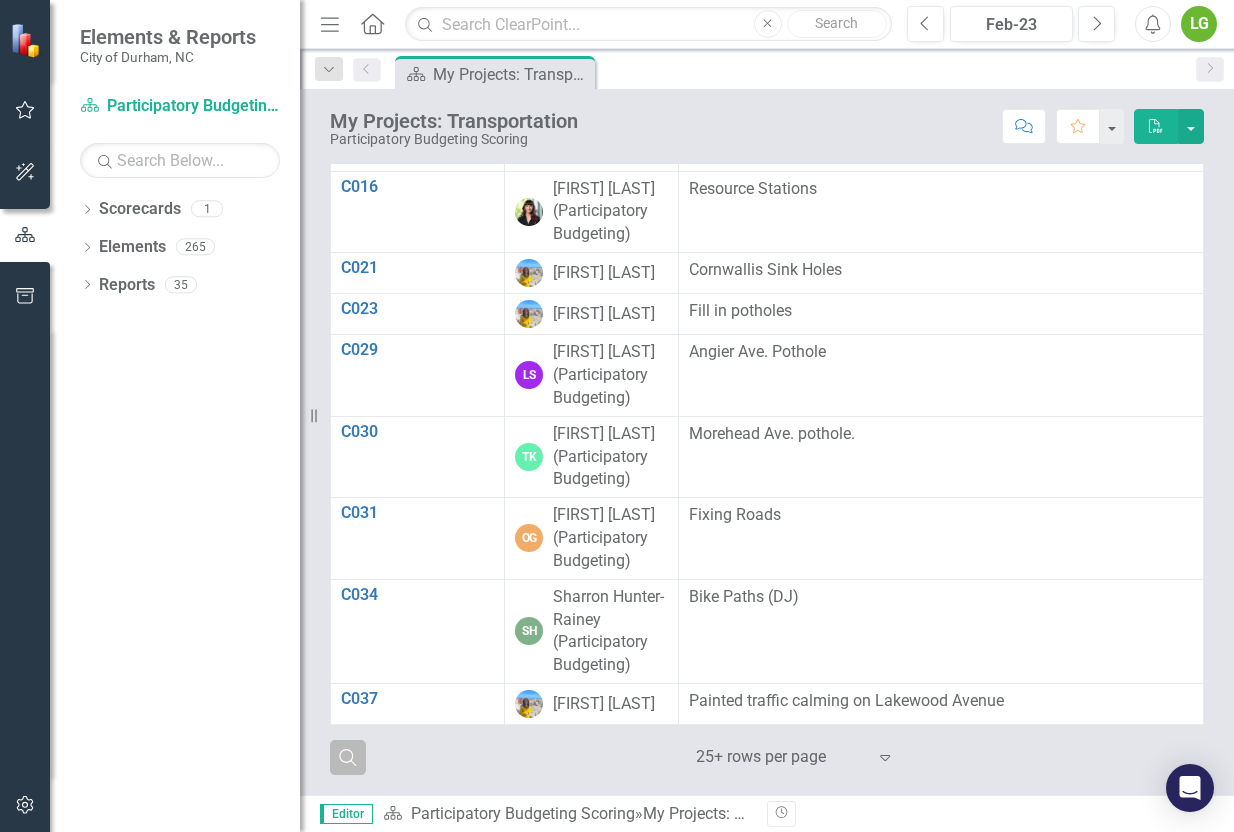 click on "Search" 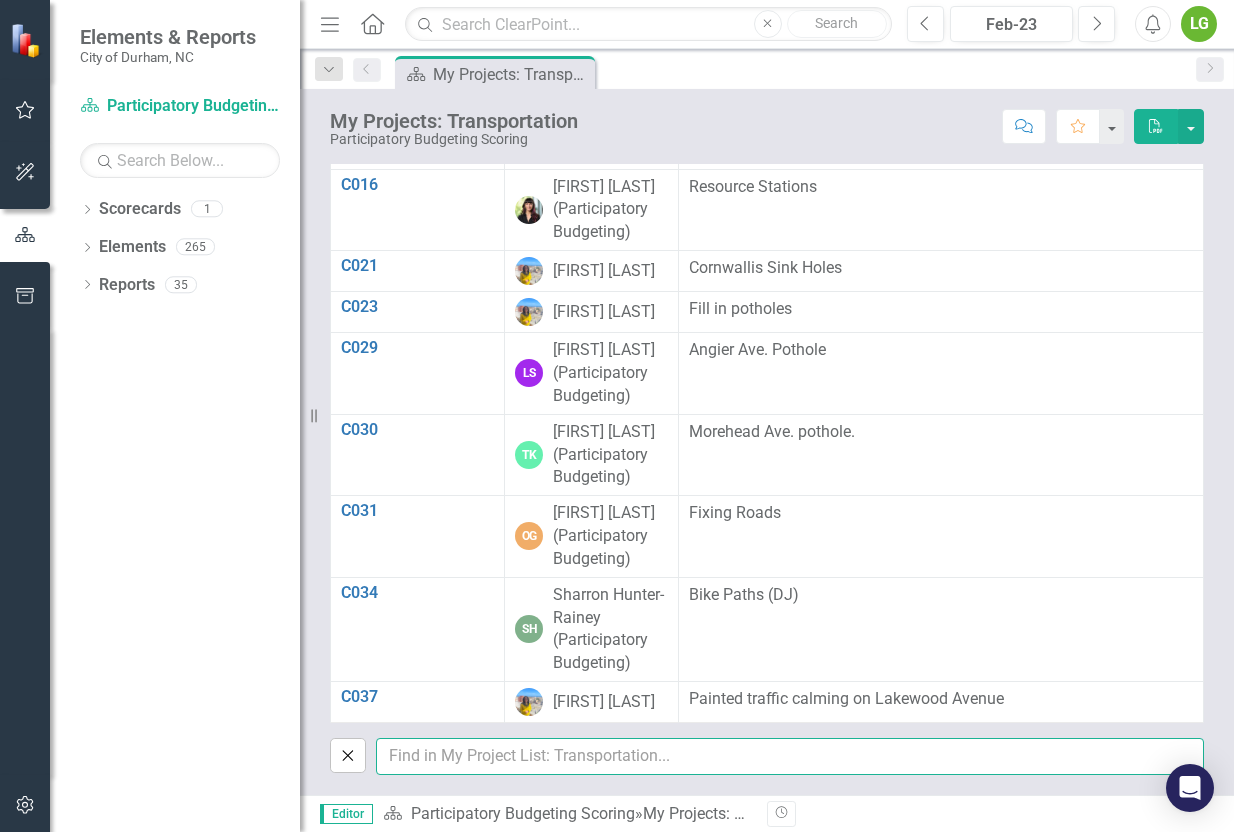click at bounding box center [790, 756] 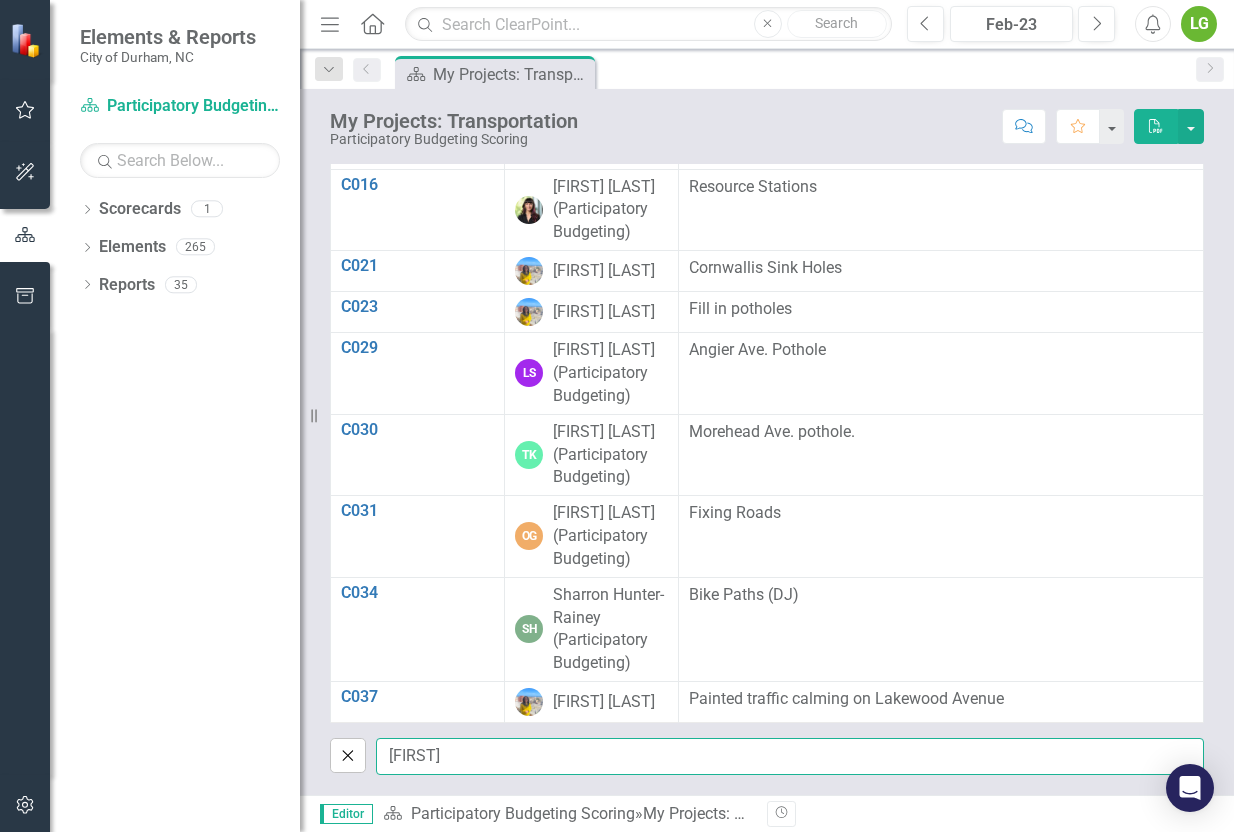 type on "[FIRST]" 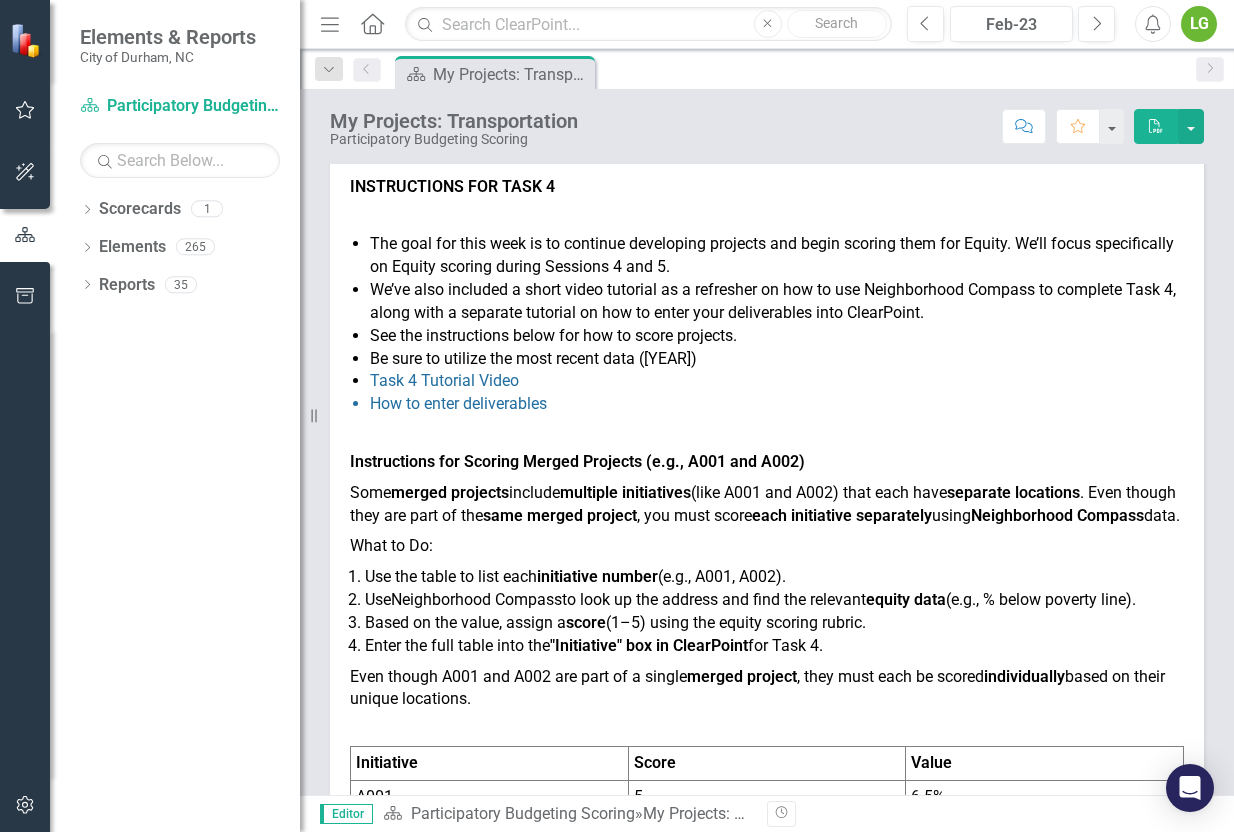 scroll, scrollTop: 546, scrollLeft: 0, axis: vertical 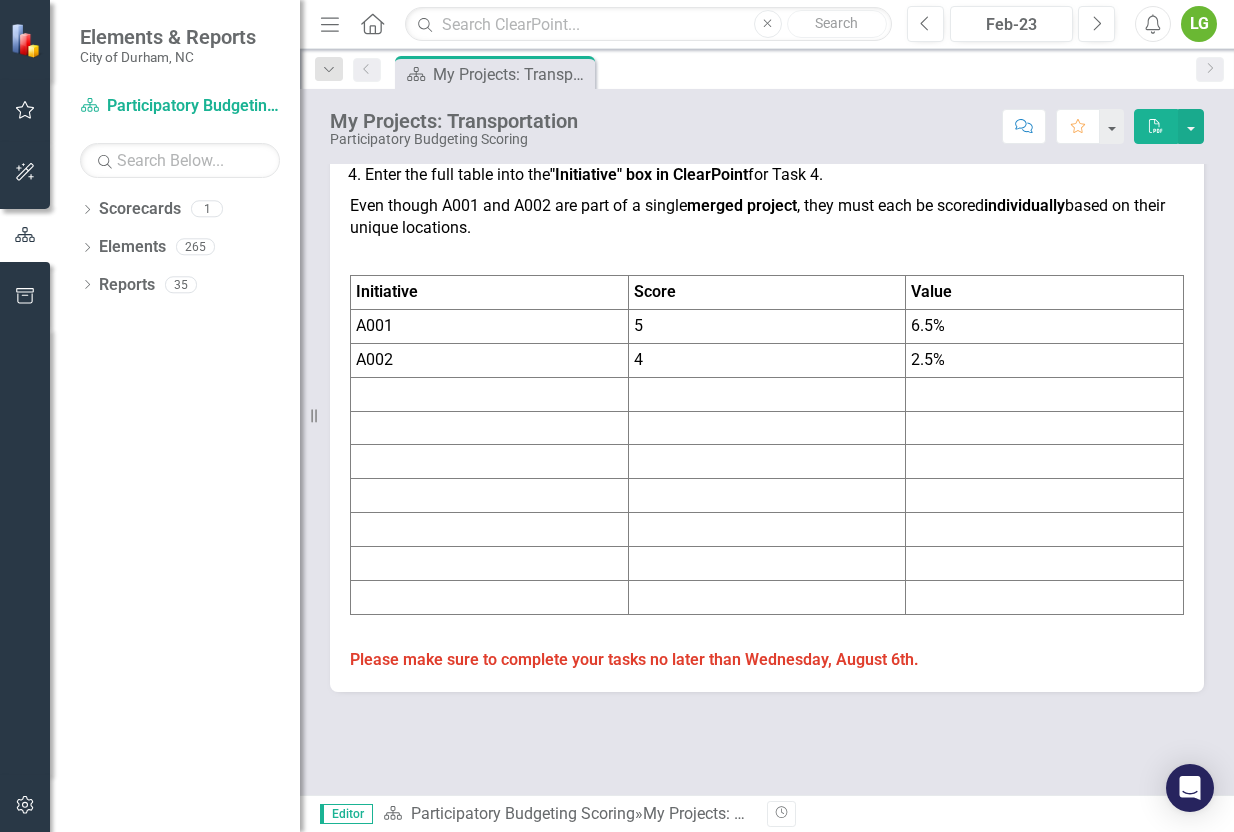 click on "INSTRUCTIONS FOR TASK 4
The goal for this week is to continue developing projects and begin scoring them for Equity. We’ll focus specifically on Equity scoring during Sessions 4 and 5.
We’ve also included a short video tutorial as a refresher on how to use Neighborhood Compass to complete Task 4, along with a separate tutorial on how to enter your deliverables into ClearPoint.
See the instructions below for how to score projects.
Be sure to utilize the most recent data (2023)
Task 4 Tutorial Video
How to enter deliverables
Instructions for Scoring Merged Projects (e.g., A001 and A002)
Some  merged projects  include  multiple initiatives  (like A001 and A002) that each have  separate locations . Even though they are part of the  same merged project , you must score  each initiative separately  using  Neighborhood Compass  data.
What to Do:
Use the table to list each  initiative number  (e.g., A001, A002).
Use" at bounding box center (767, 191) 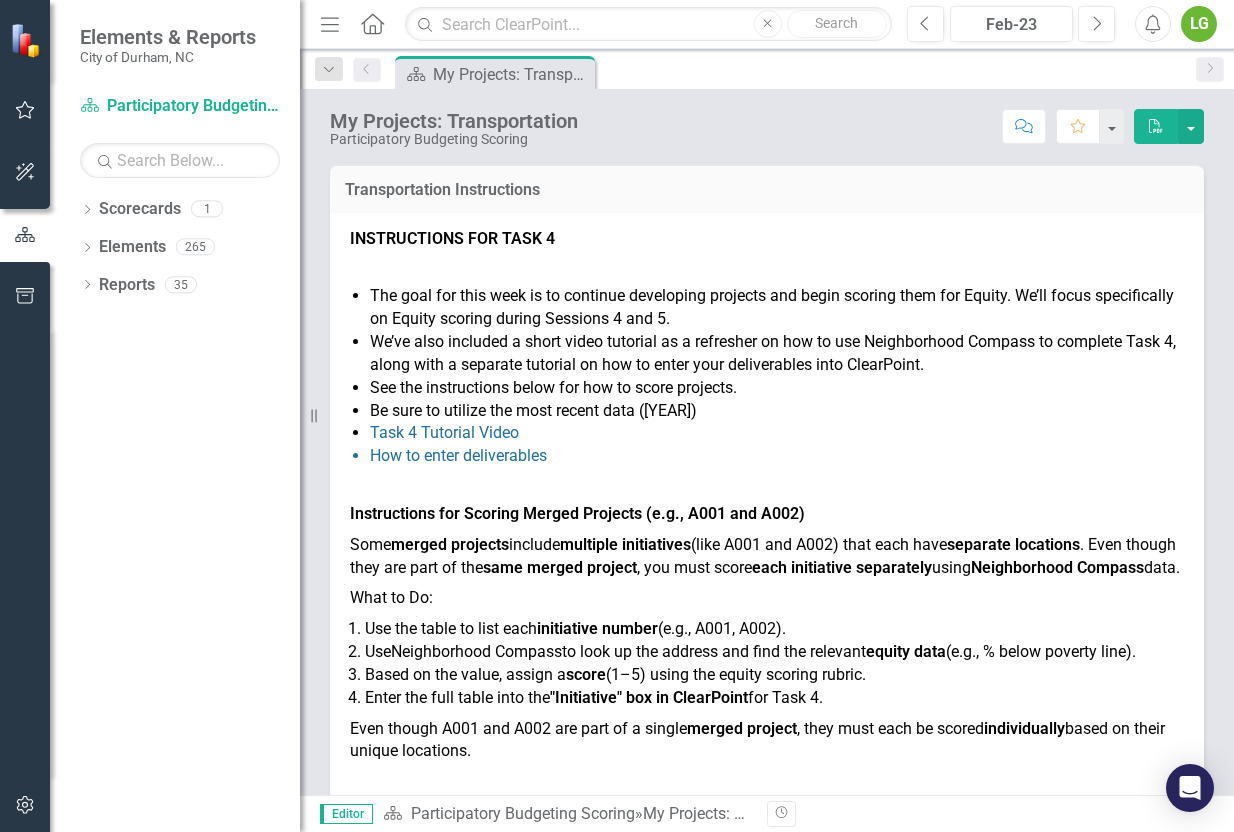 scroll, scrollTop: 546, scrollLeft: 0, axis: vertical 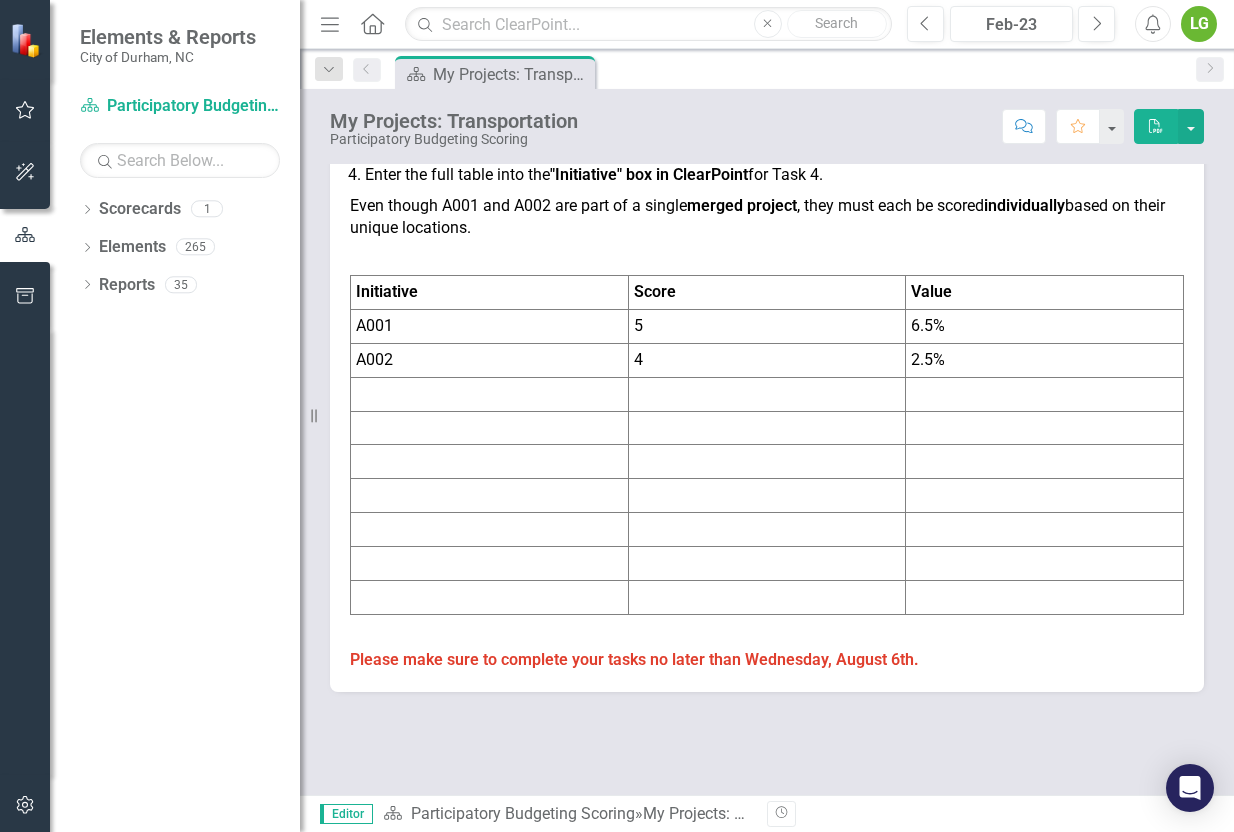 click at bounding box center [767, 259] 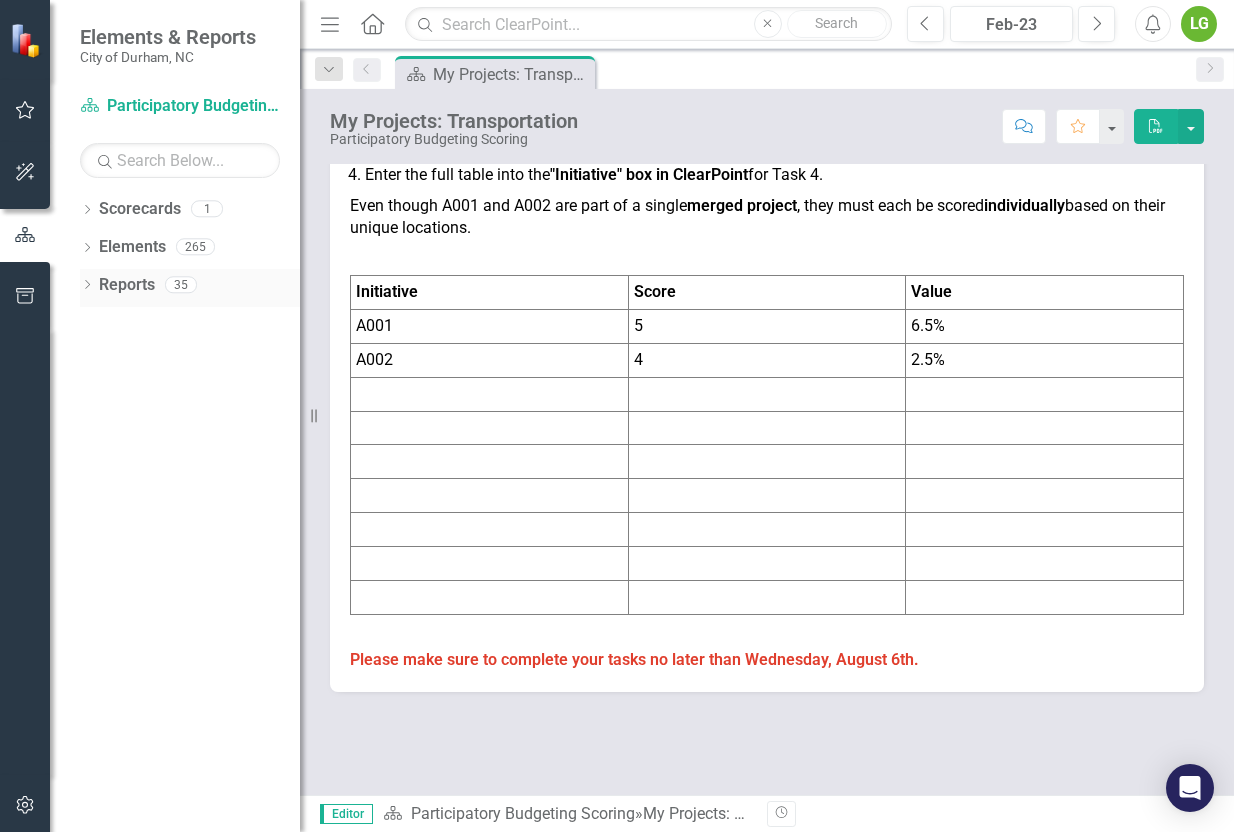 click on "Reports" at bounding box center (127, 285) 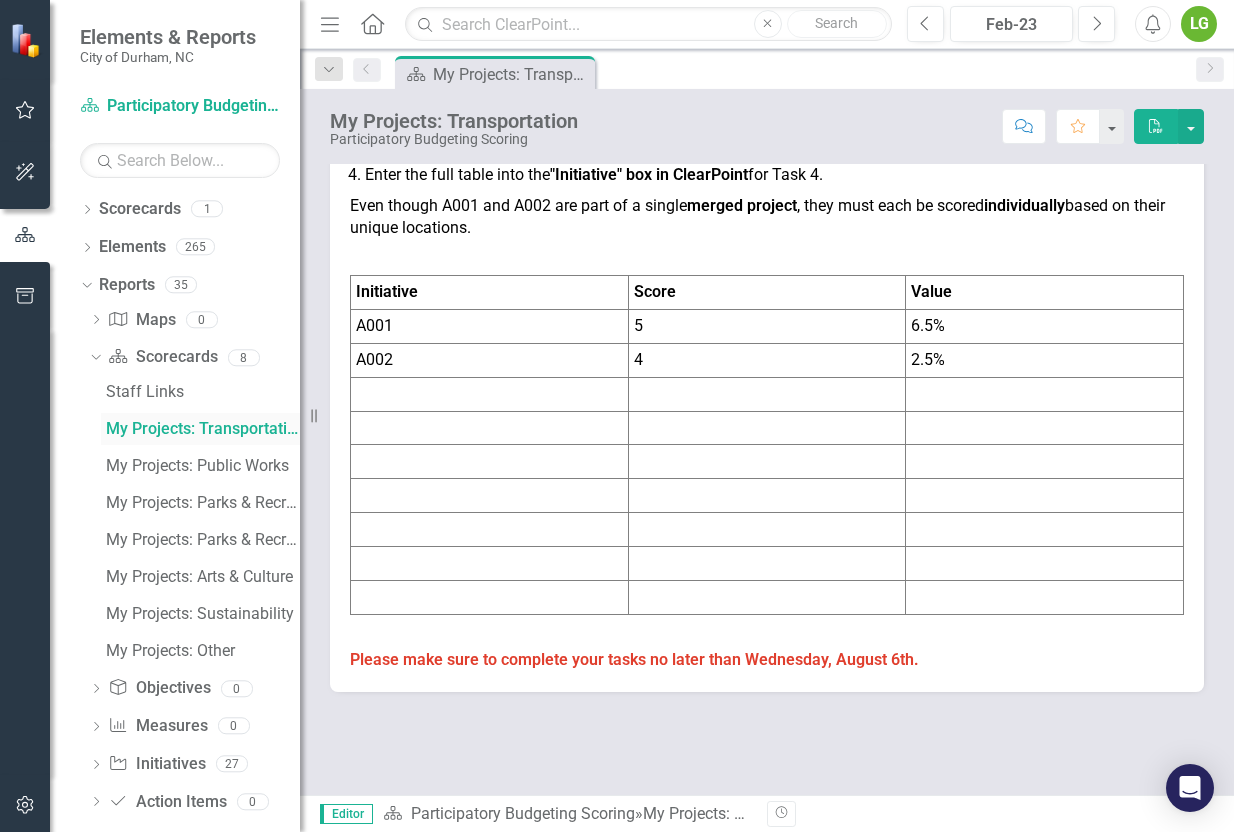 click on "My Projects: Transportation" at bounding box center (203, 429) 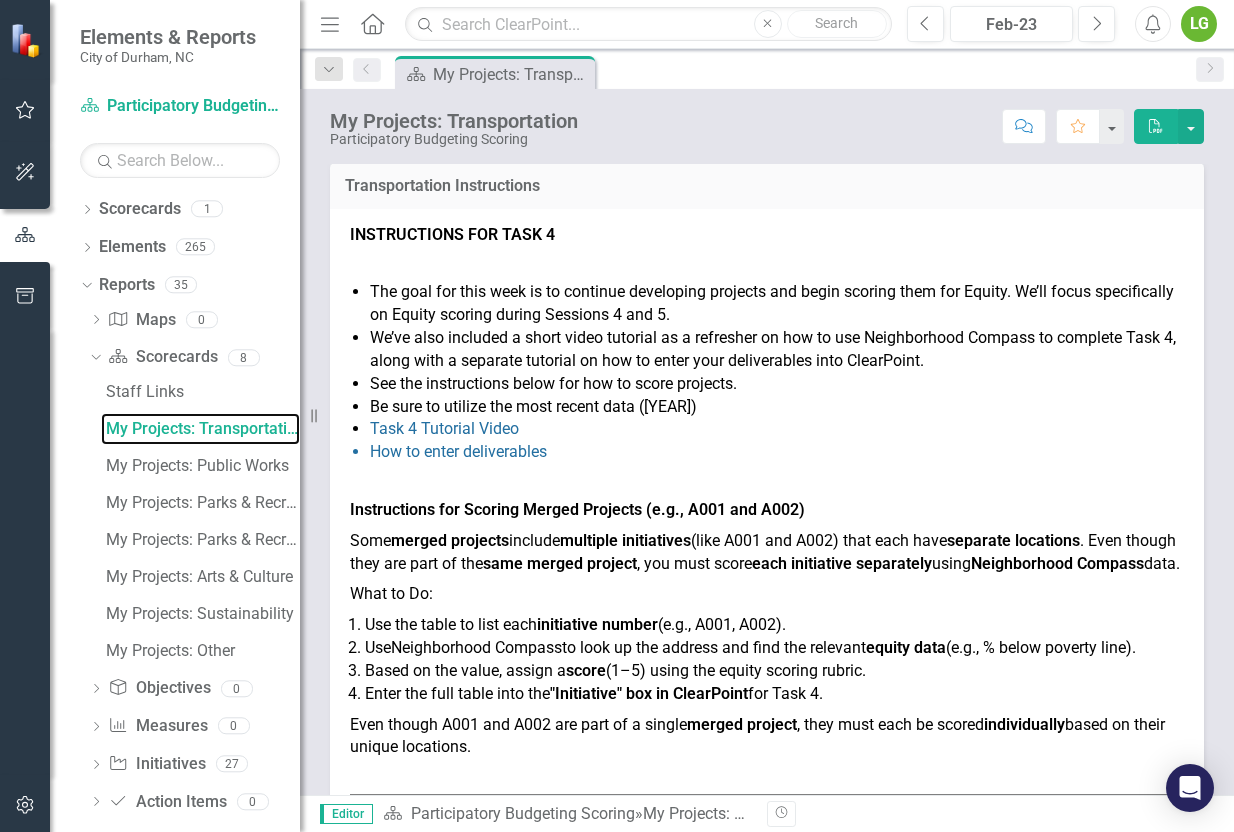scroll, scrollTop: 0, scrollLeft: 0, axis: both 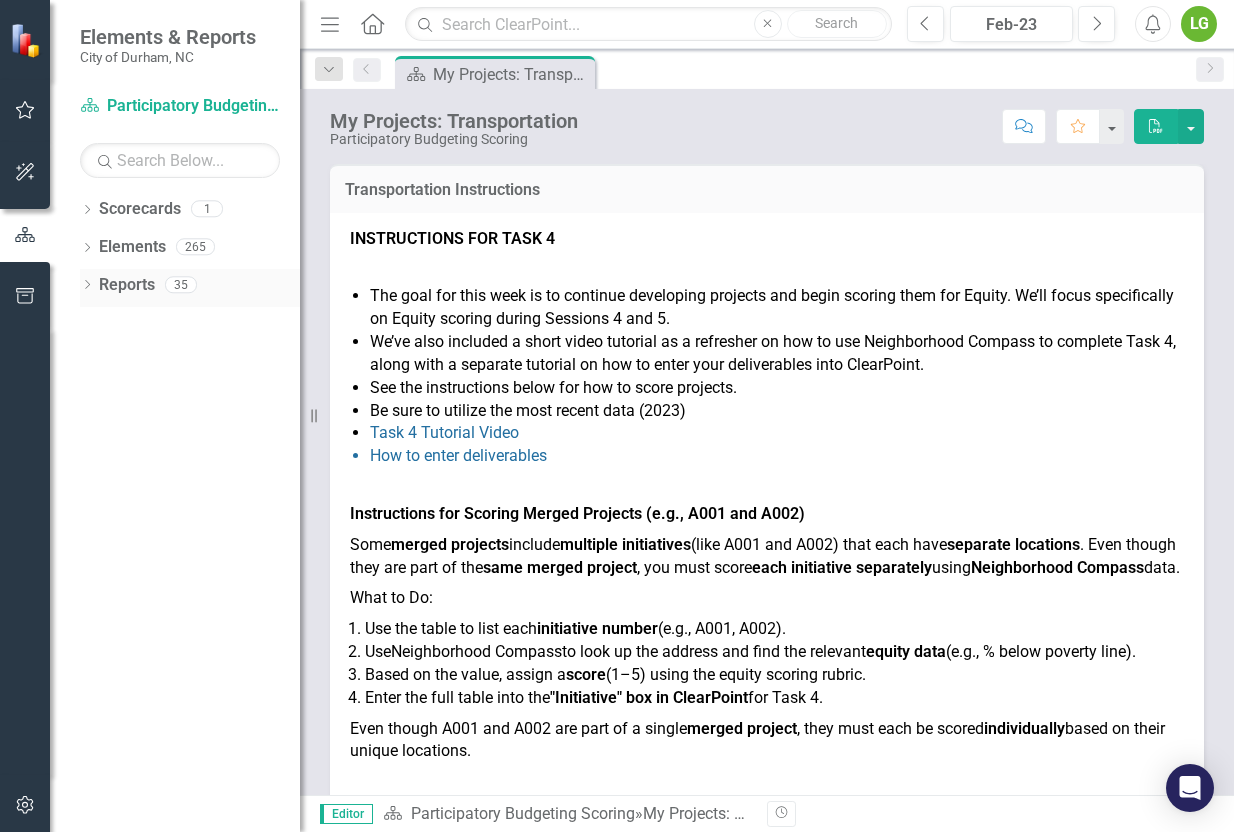 click on "Reports" at bounding box center (127, 285) 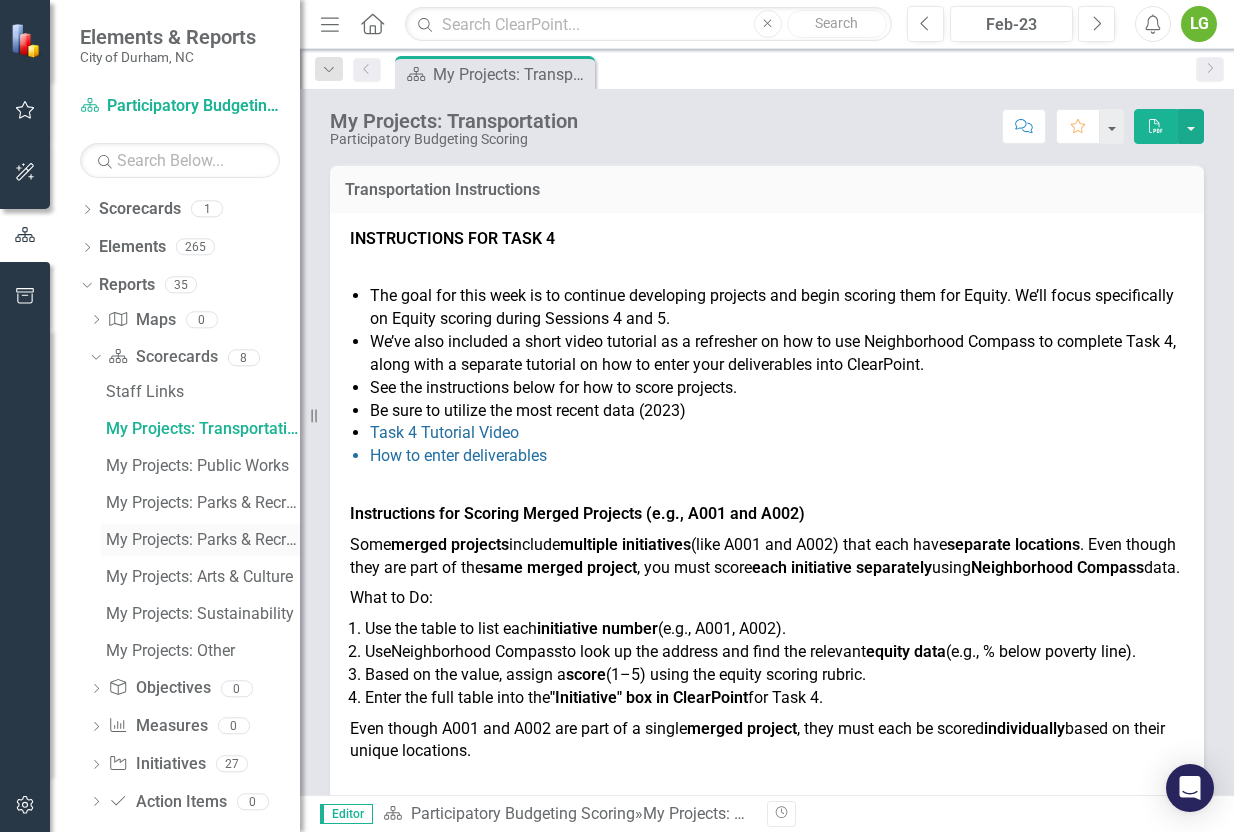scroll, scrollTop: 21, scrollLeft: 0, axis: vertical 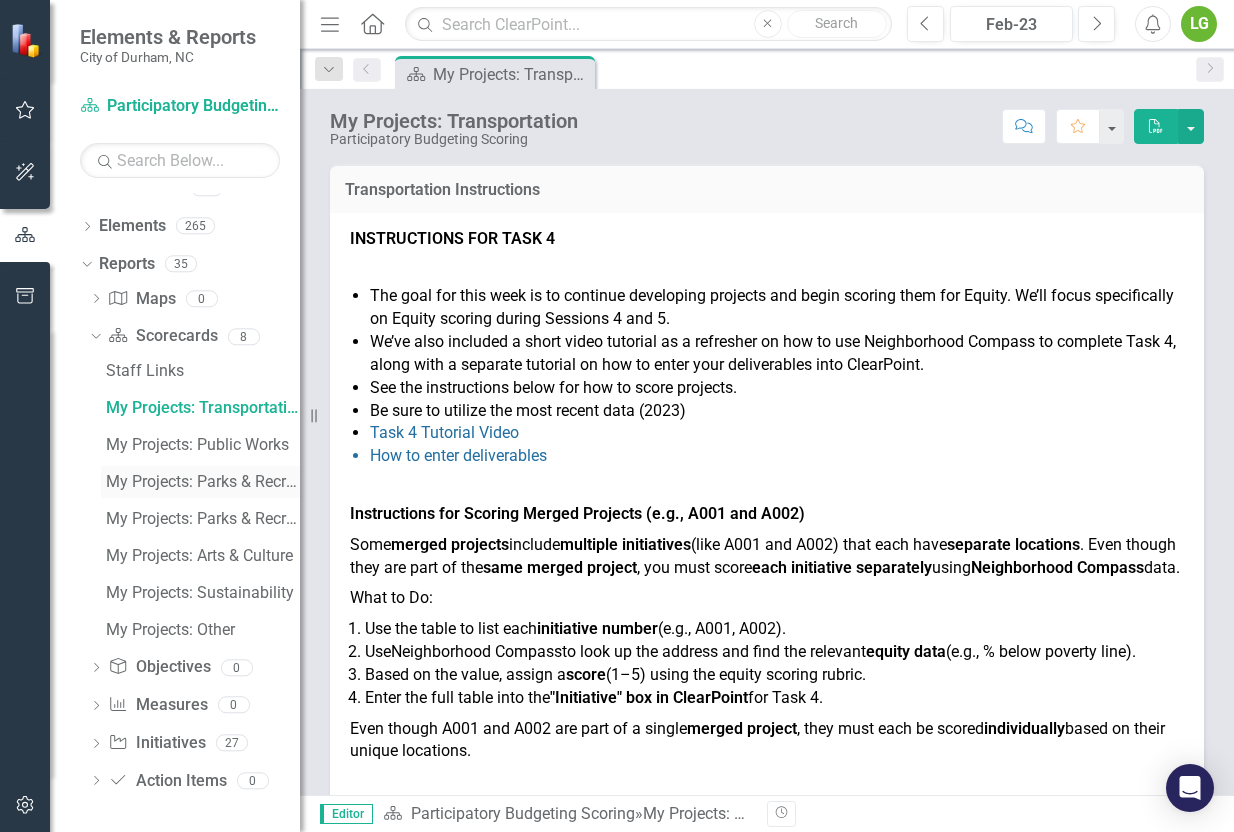 click on "My Projects: Parks & Recreation" at bounding box center [203, 482] 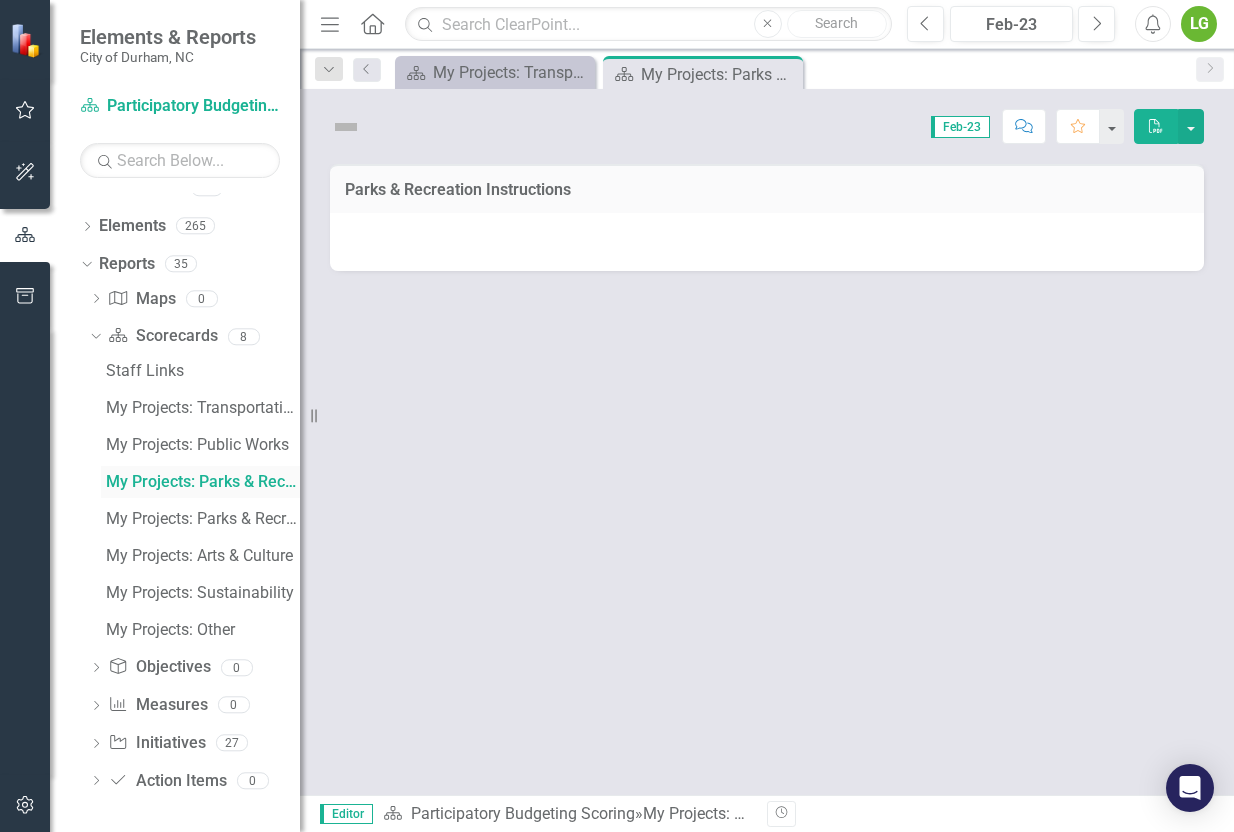 scroll, scrollTop: 0, scrollLeft: 0, axis: both 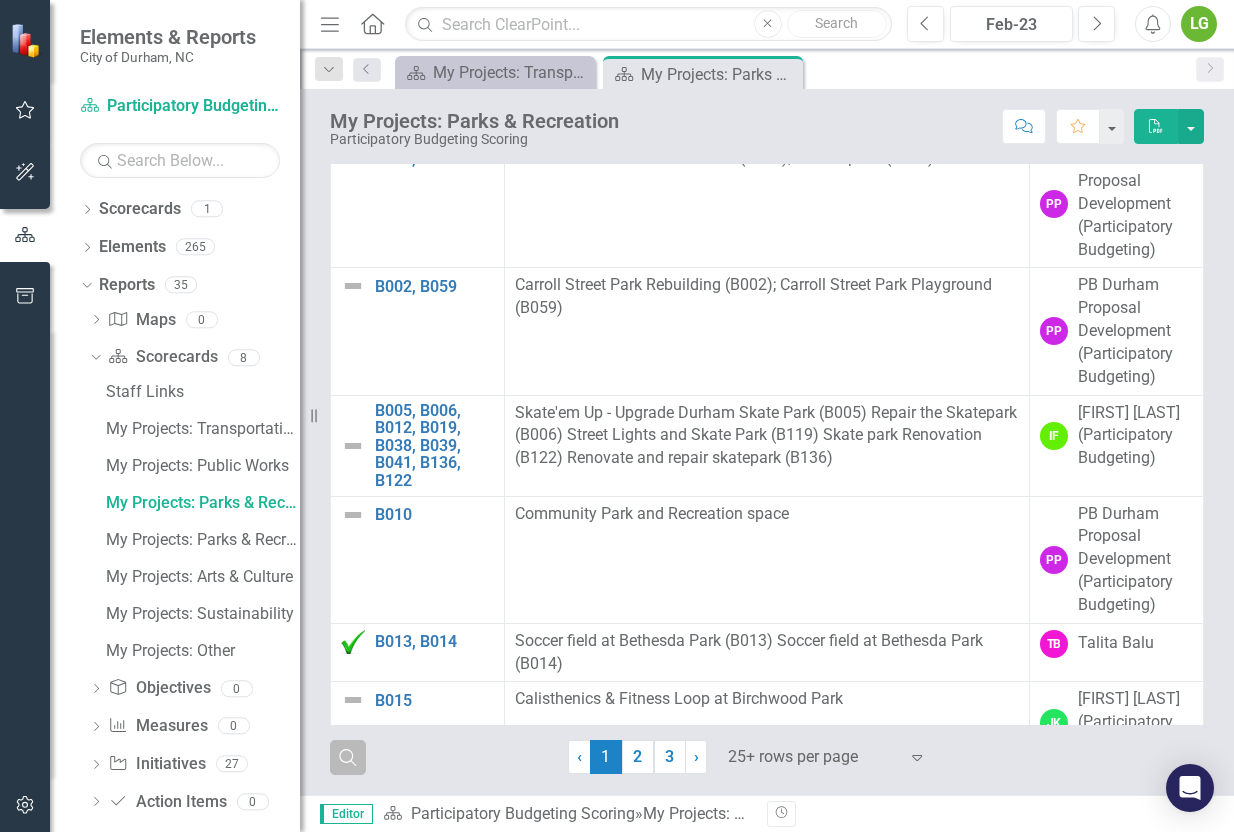 click on "Search" 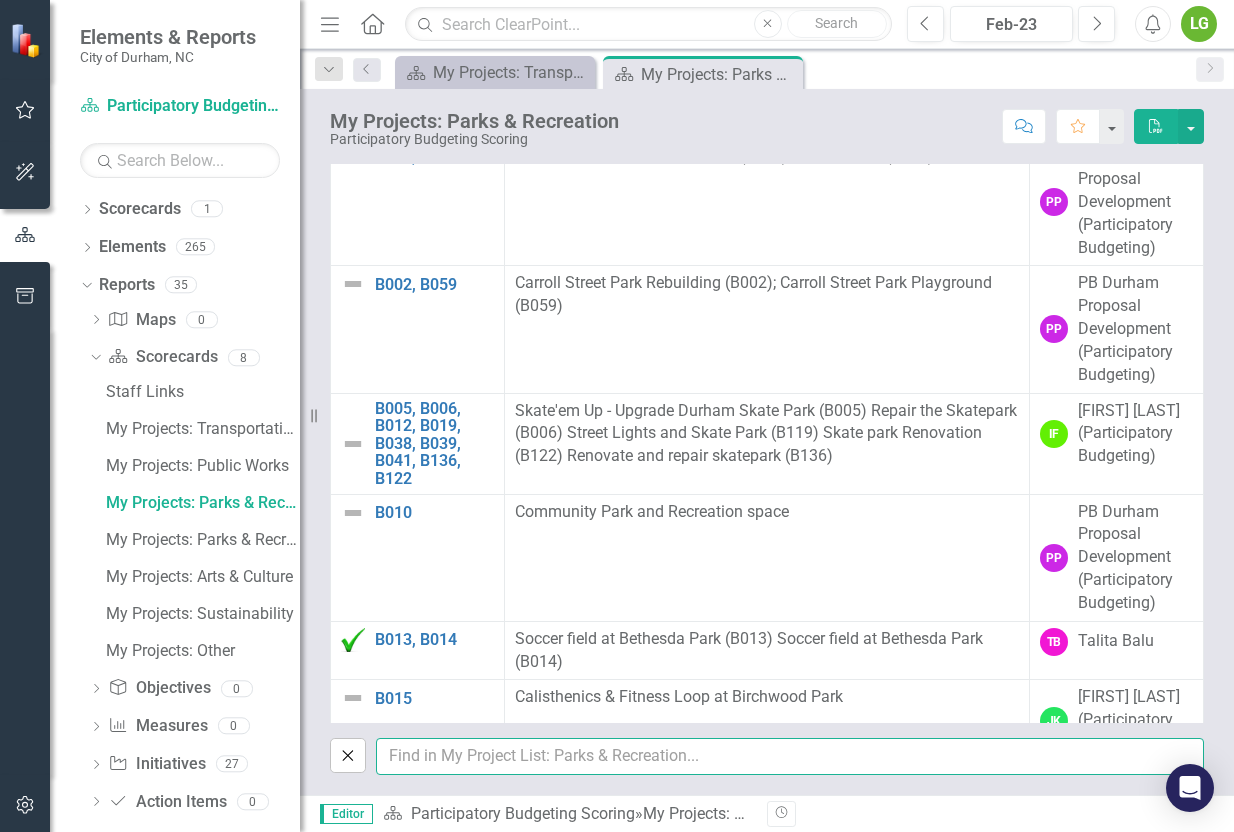 click at bounding box center (790, 756) 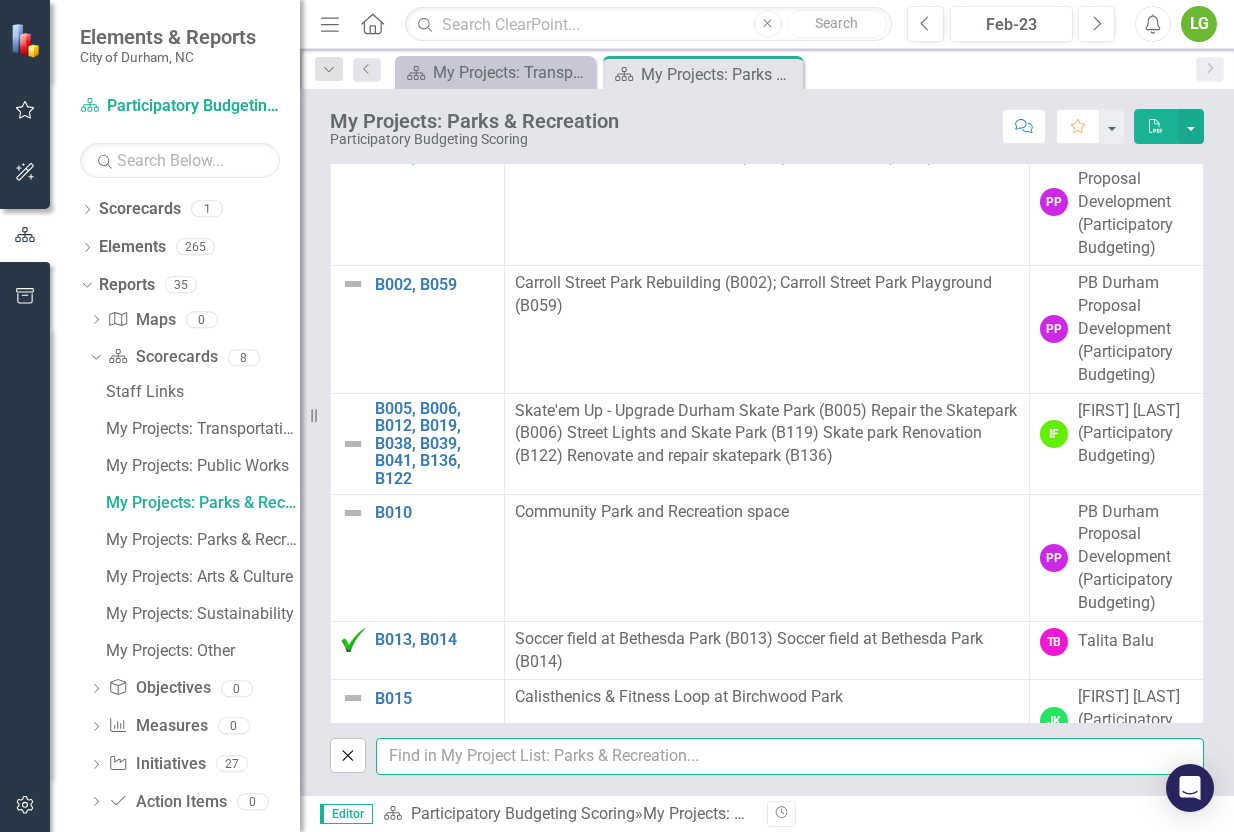 type on "[FIRST]" 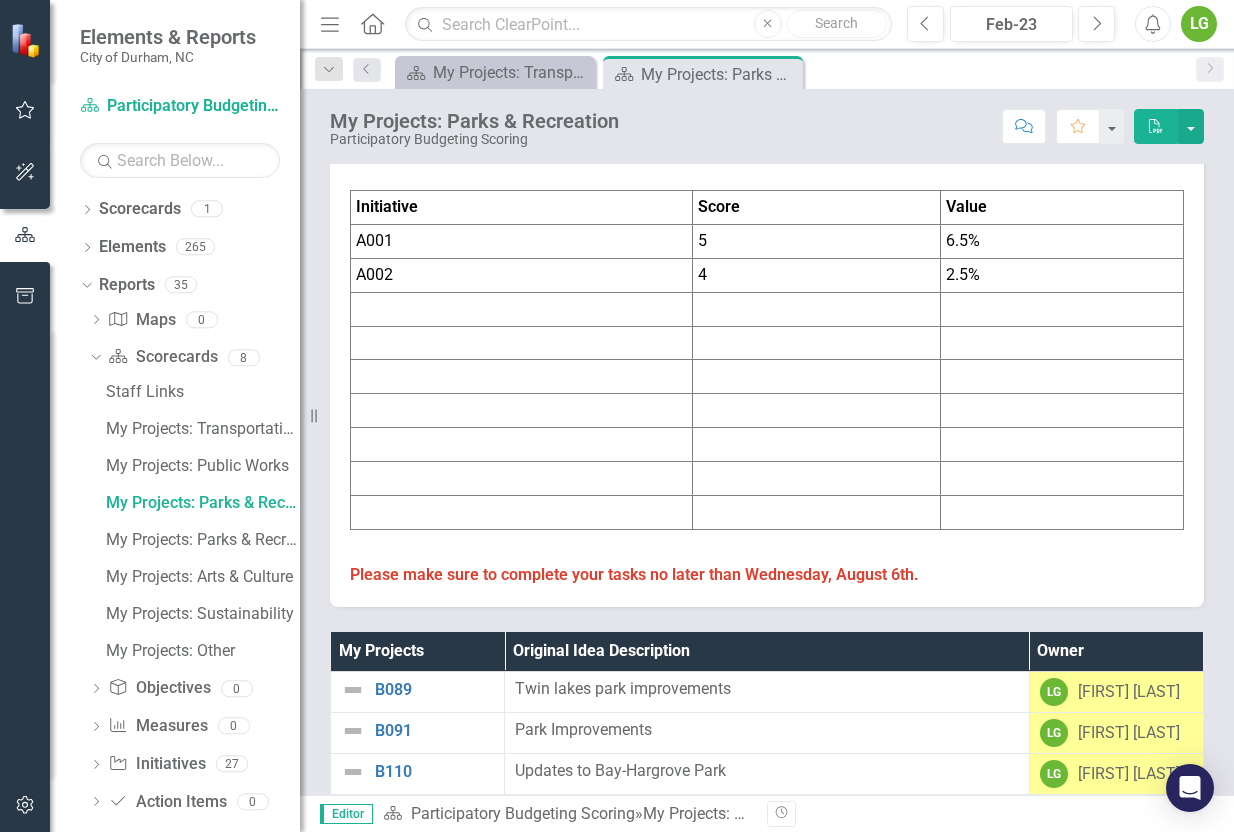 scroll, scrollTop: 785, scrollLeft: 0, axis: vertical 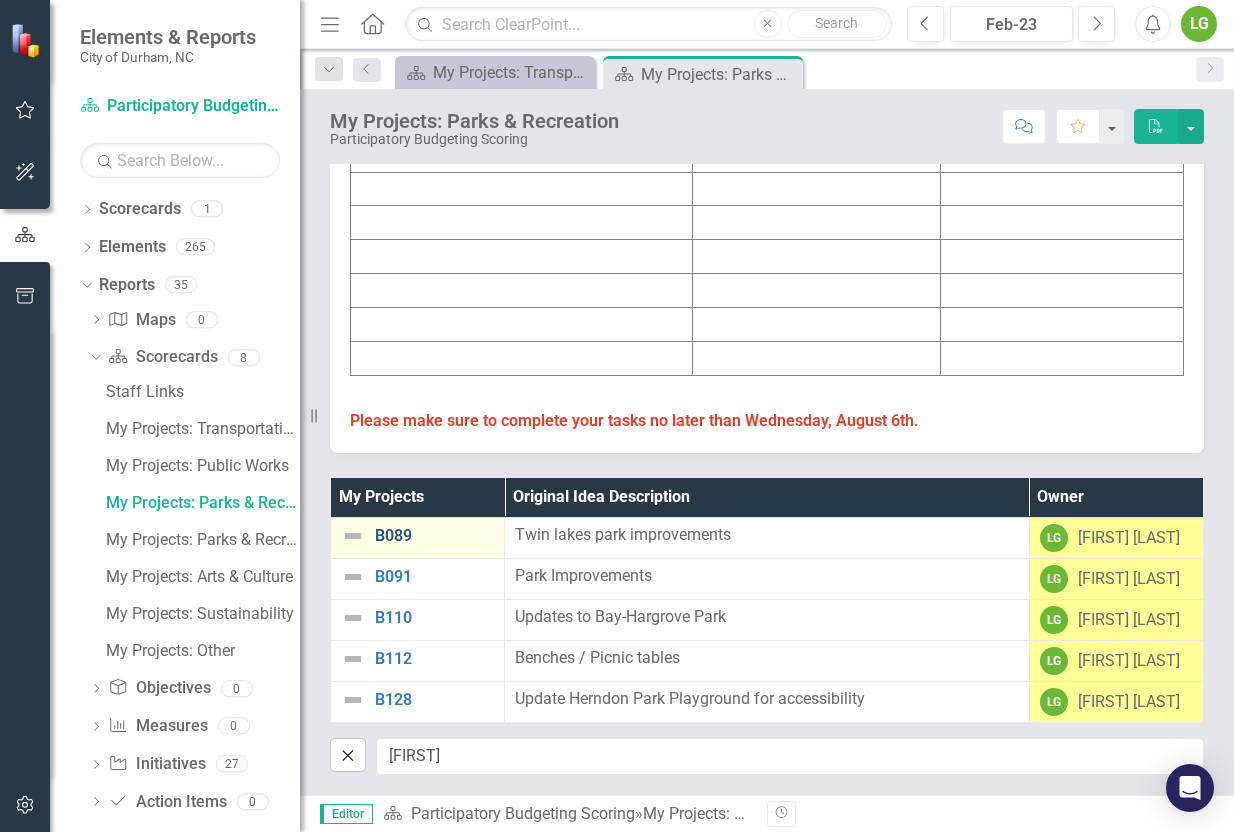 click on "B089" at bounding box center [434, 536] 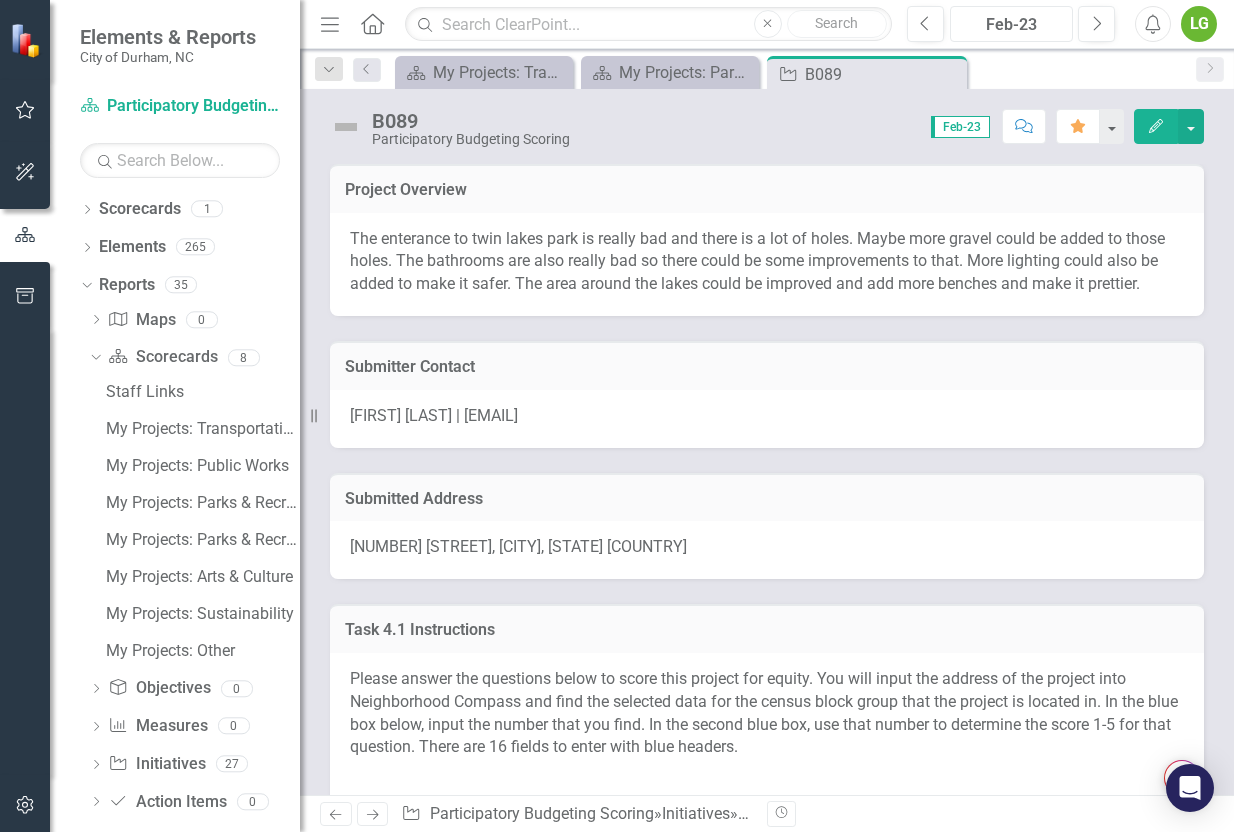 click on "Feb-23" at bounding box center [1011, 25] 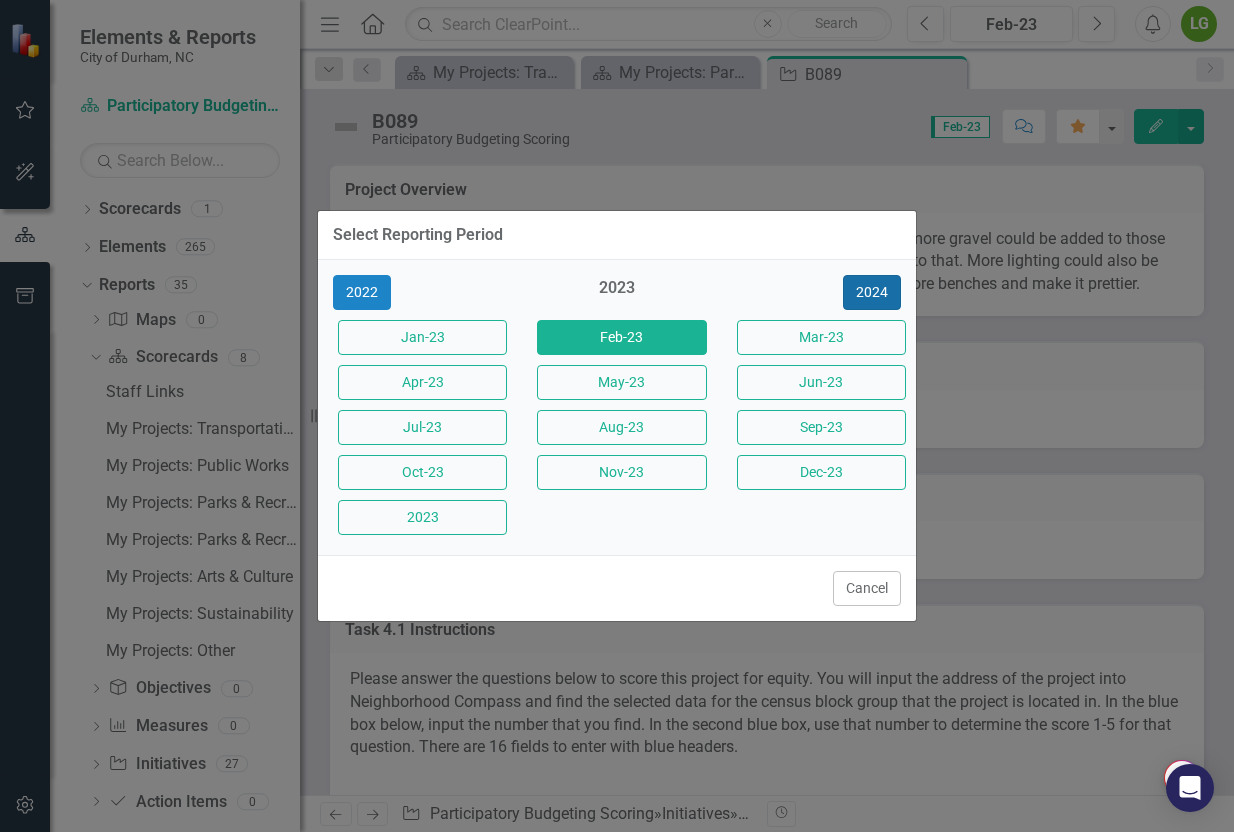 click on "2024" at bounding box center [872, 292] 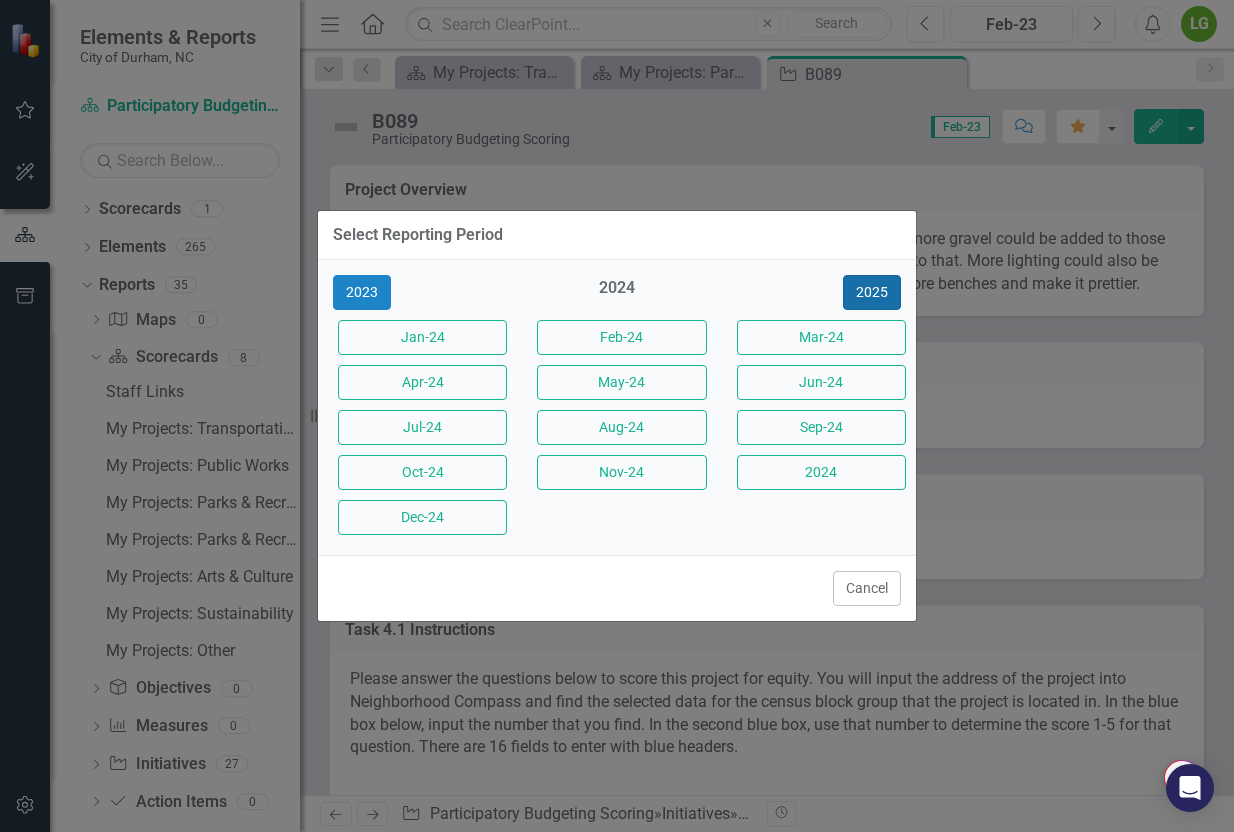 click on "2025" at bounding box center (872, 292) 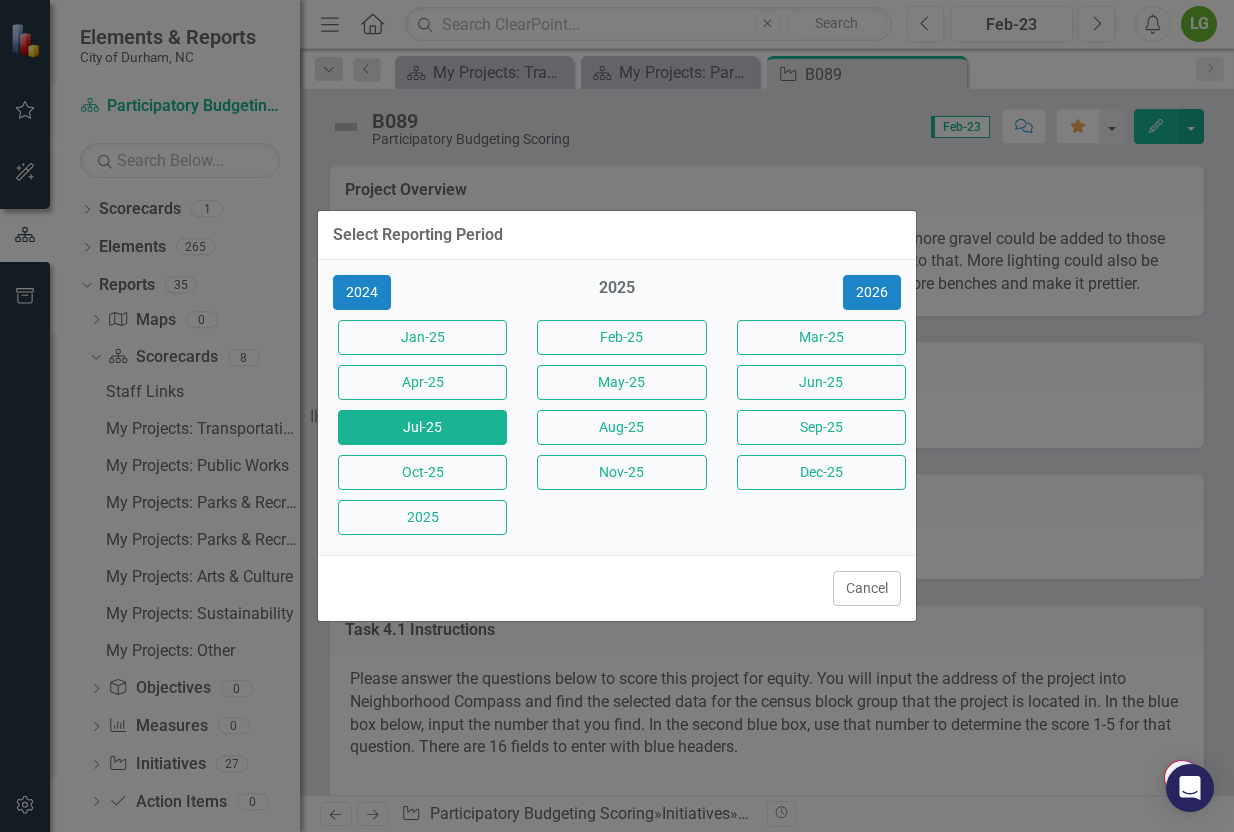 click on "Jul-25" at bounding box center [422, 427] 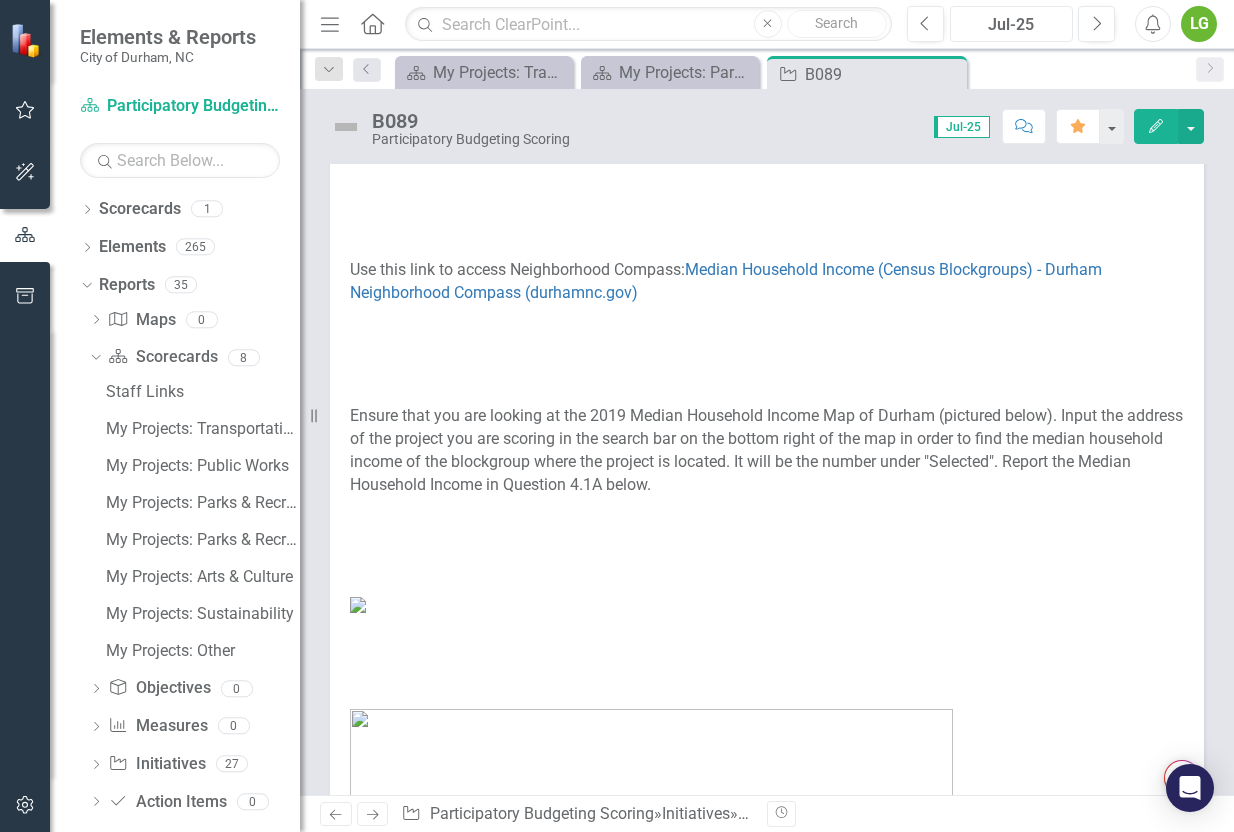 scroll, scrollTop: 721, scrollLeft: 0, axis: vertical 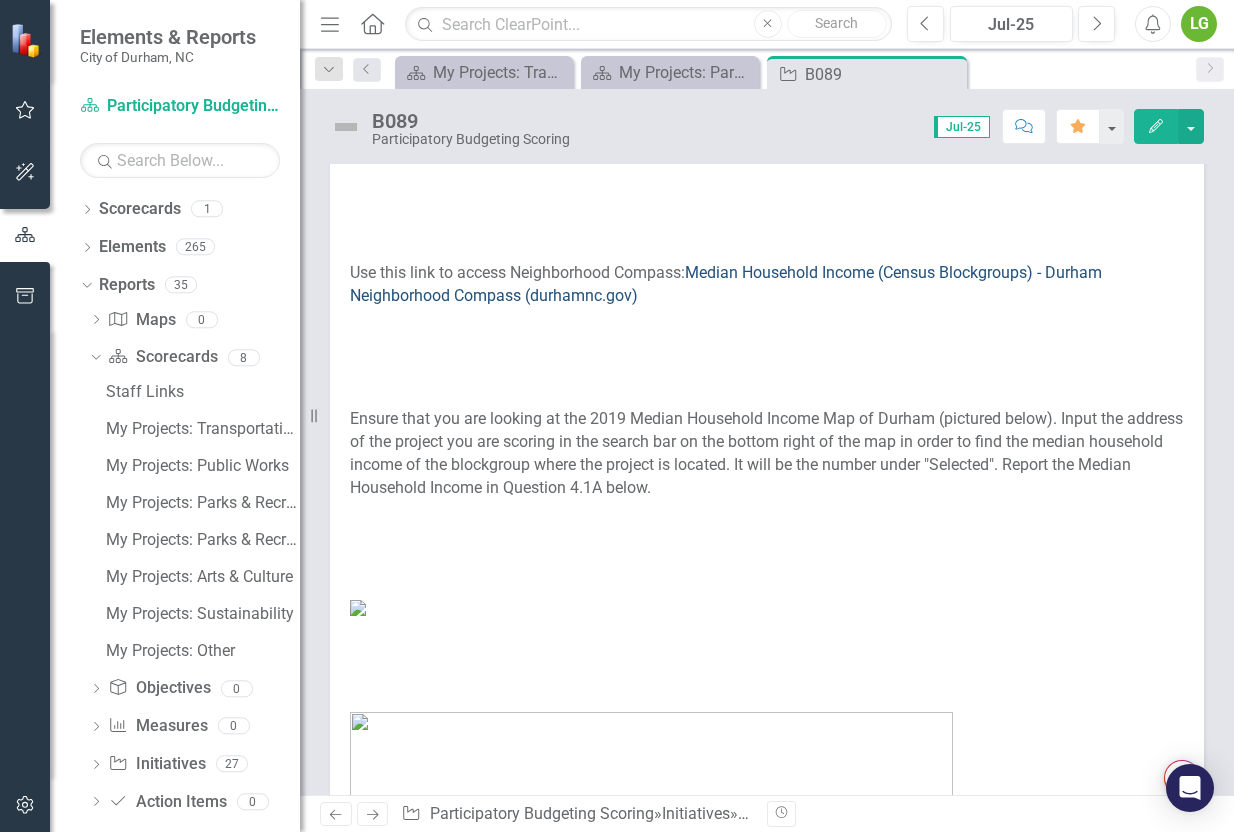 click on "Median Household Income (Census Blockgroups) - Durham Neighborhood Compass (durhamnc.gov)" at bounding box center [726, 284] 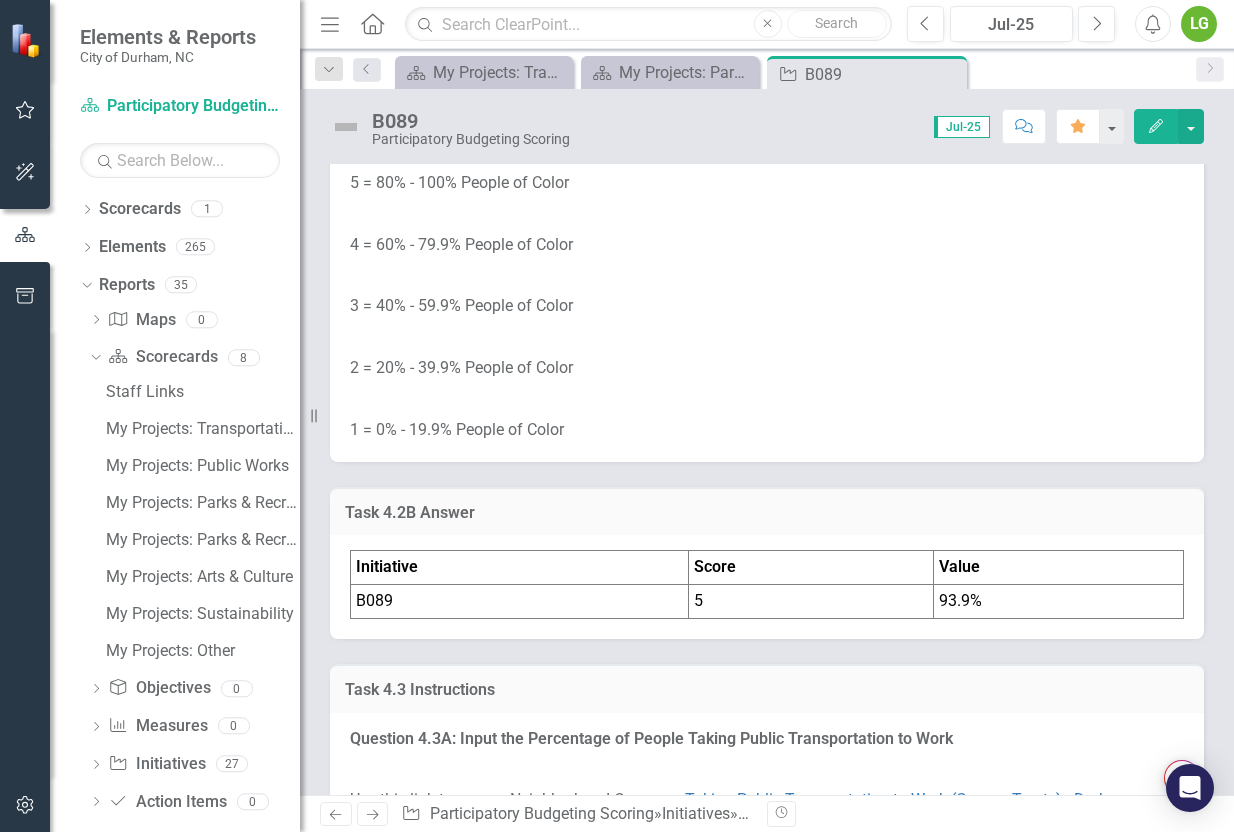 scroll, scrollTop: 3396, scrollLeft: 0, axis: vertical 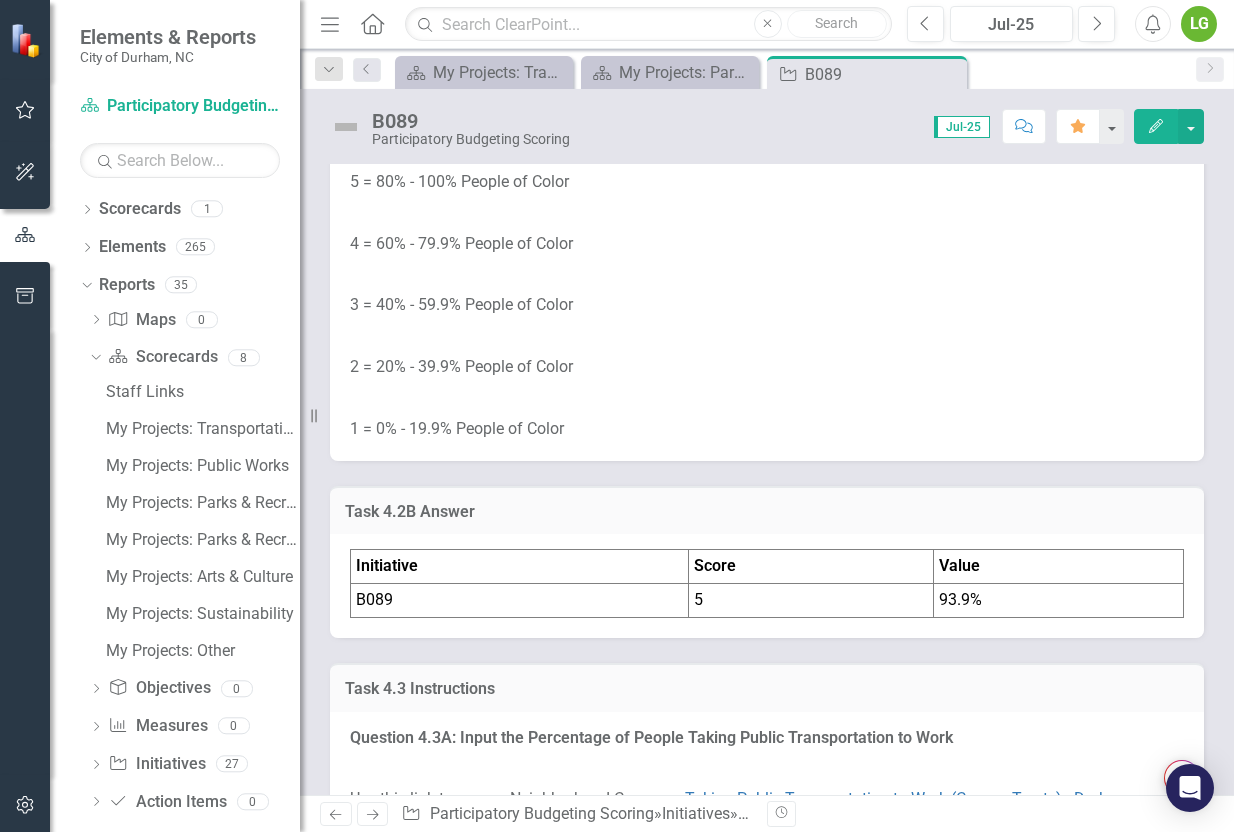 click on "People of Color (Census Blockgroups) - Durham Neighborhood Compass (durhamnc.gov)" at bounding box center [737, -99] 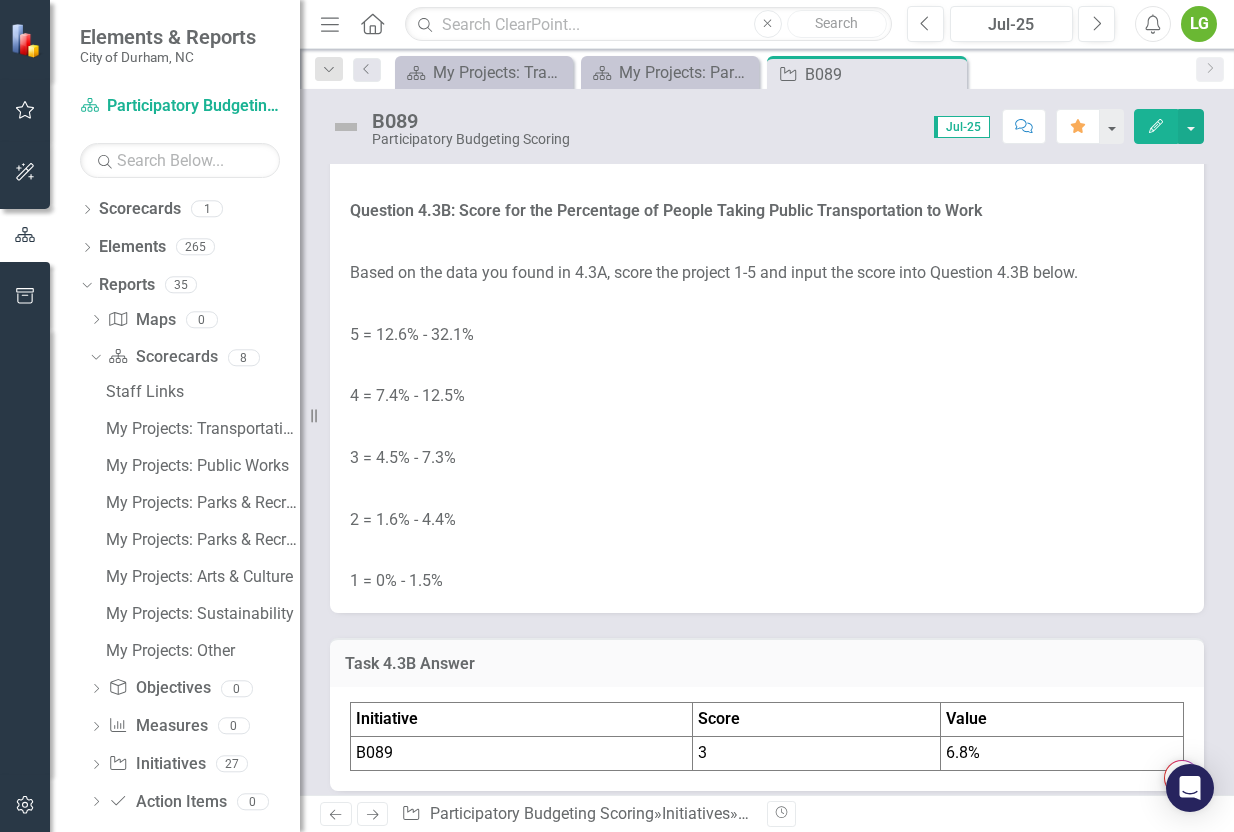 scroll, scrollTop: 4155, scrollLeft: 0, axis: vertical 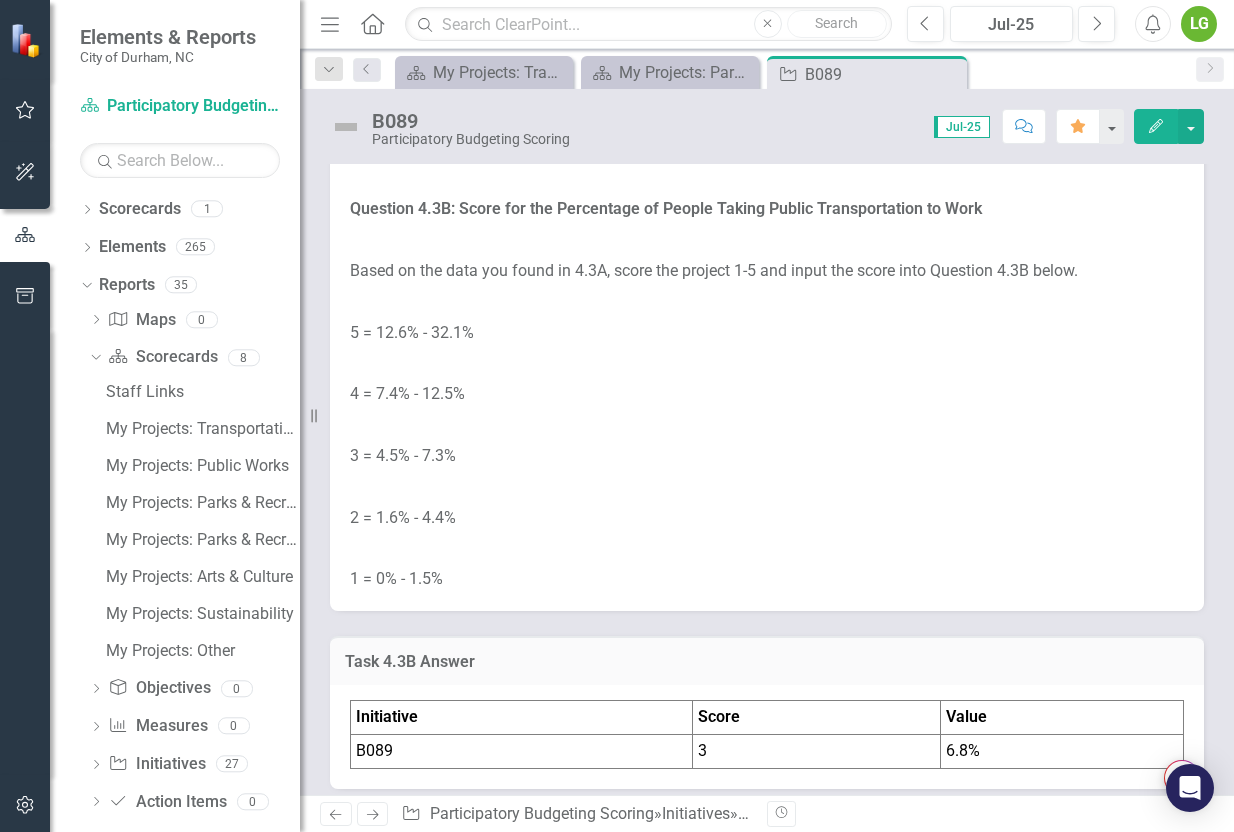 click on "Taking Public Transportation to Work (Census Tracts) - Durham Neighborhood Compass (durhamnc.gov)" at bounding box center (740, 51) 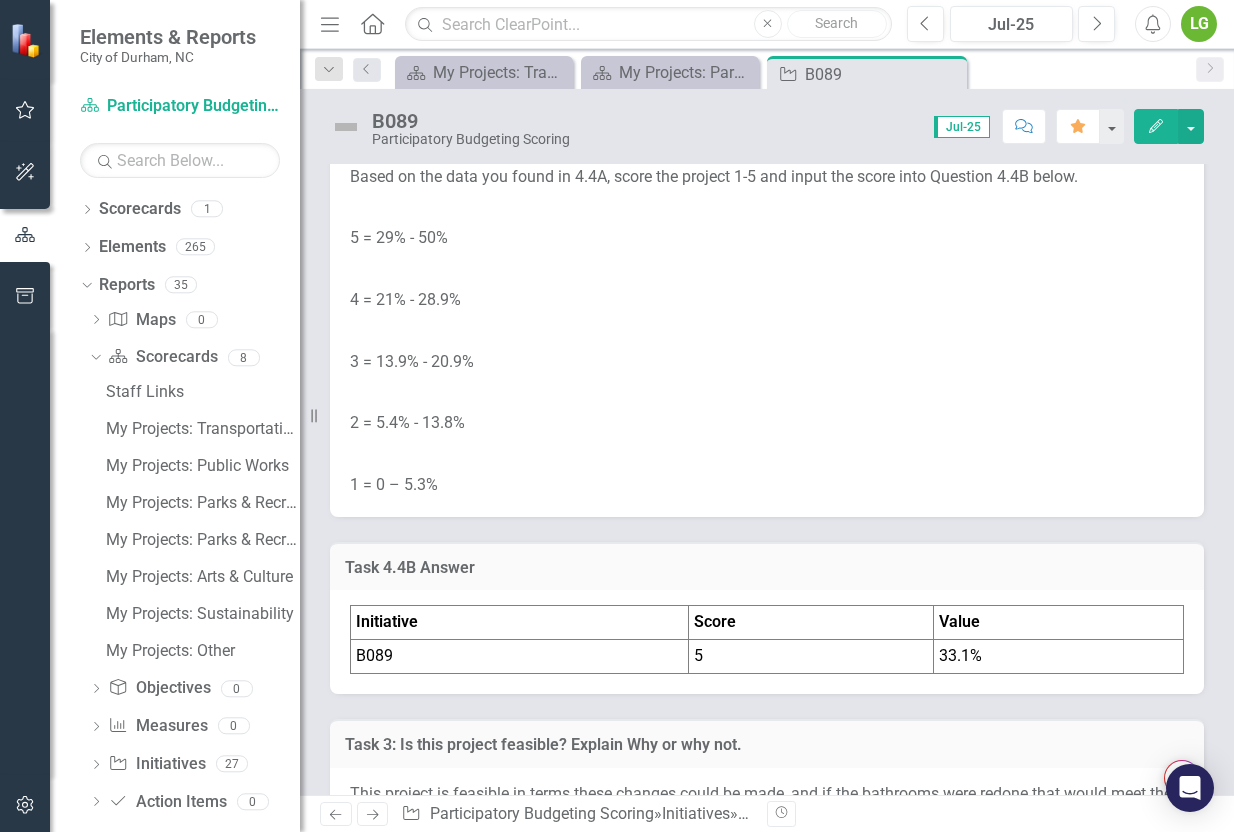 scroll, scrollTop: 5160, scrollLeft: 0, axis: vertical 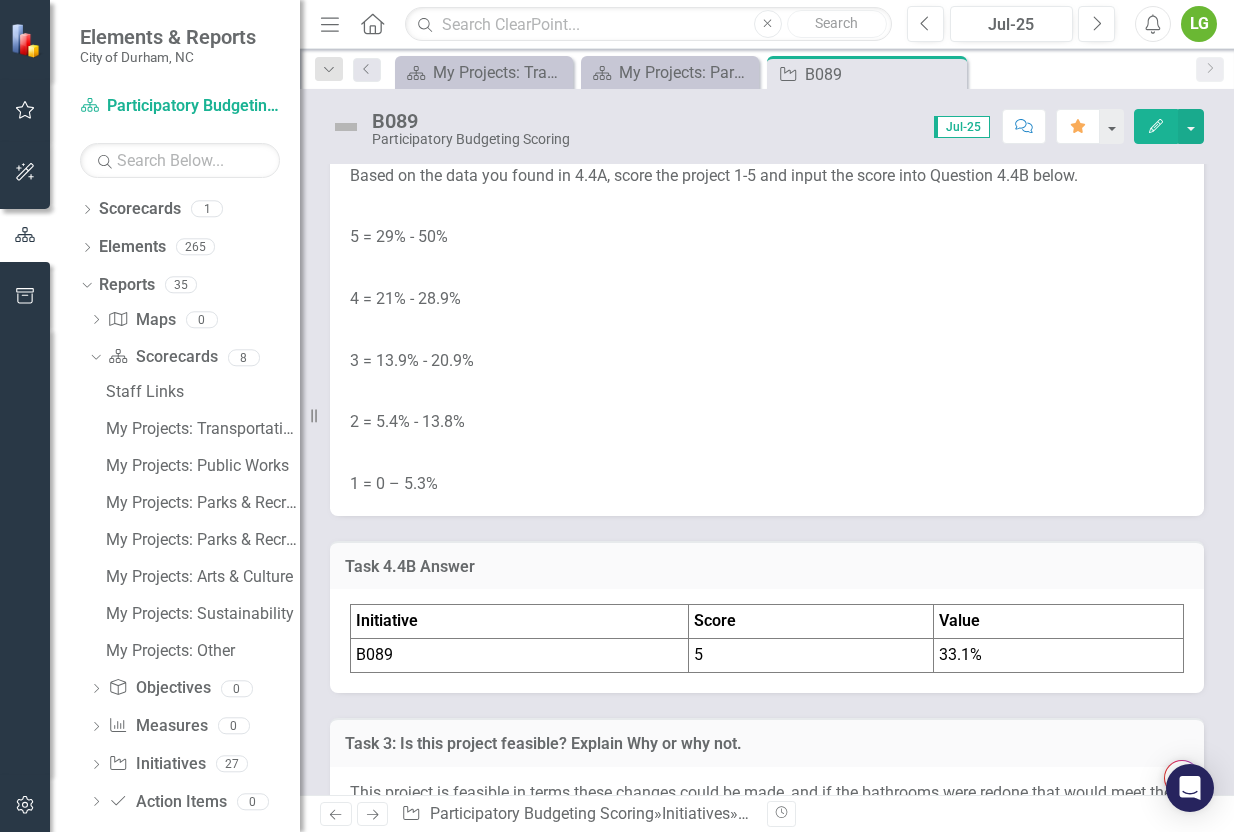 click on "Youth Population (Census Blockgroups) - Durham Neighborhood Compass (durhamnc.gov)" at bounding box center [744, -44] 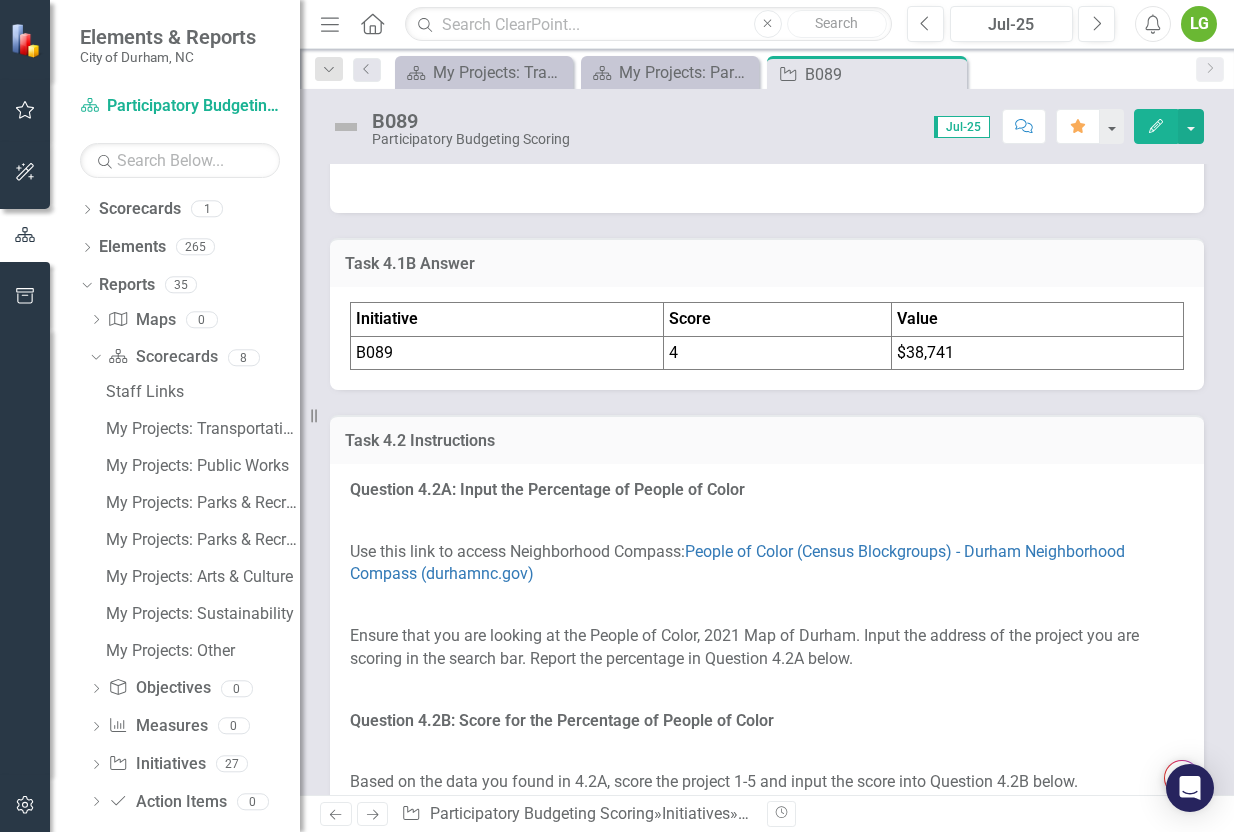 scroll, scrollTop: 2604, scrollLeft: 0, axis: vertical 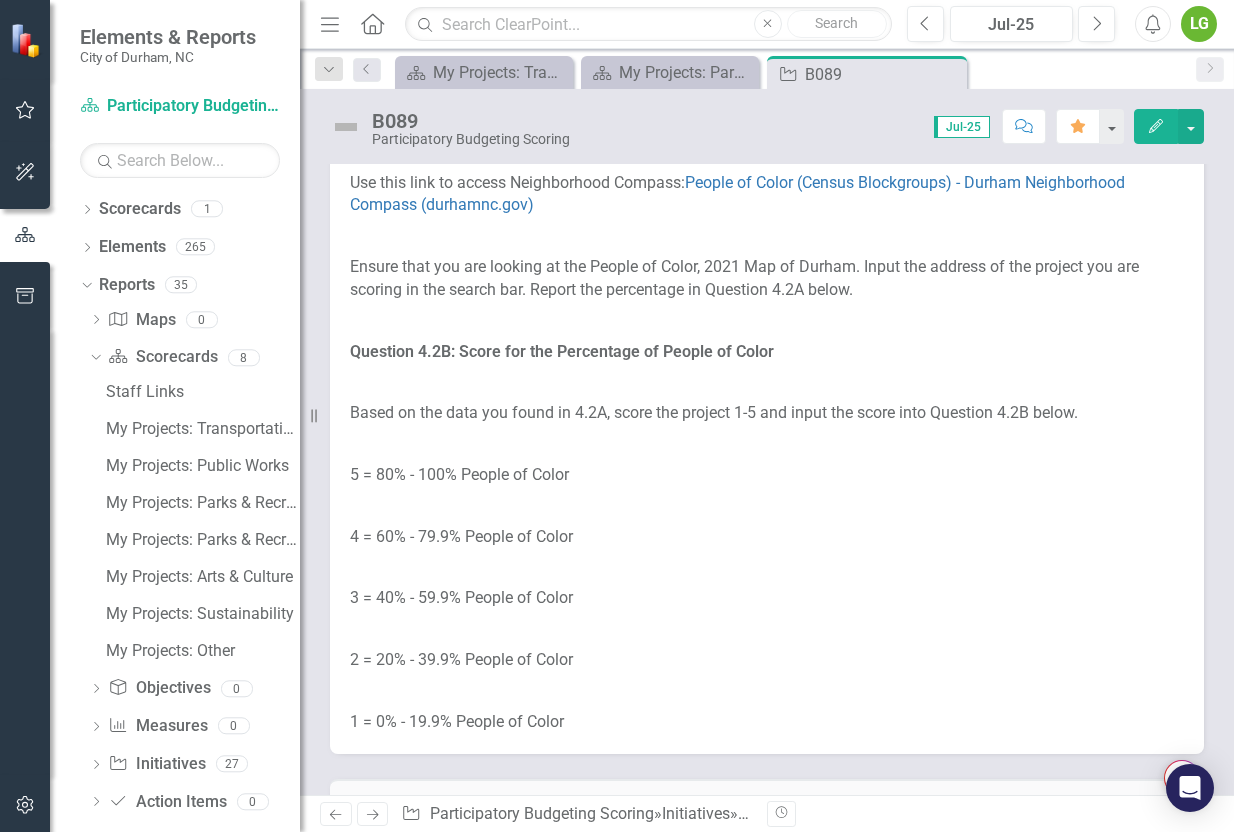 click on "Score" at bounding box center (778, -50) 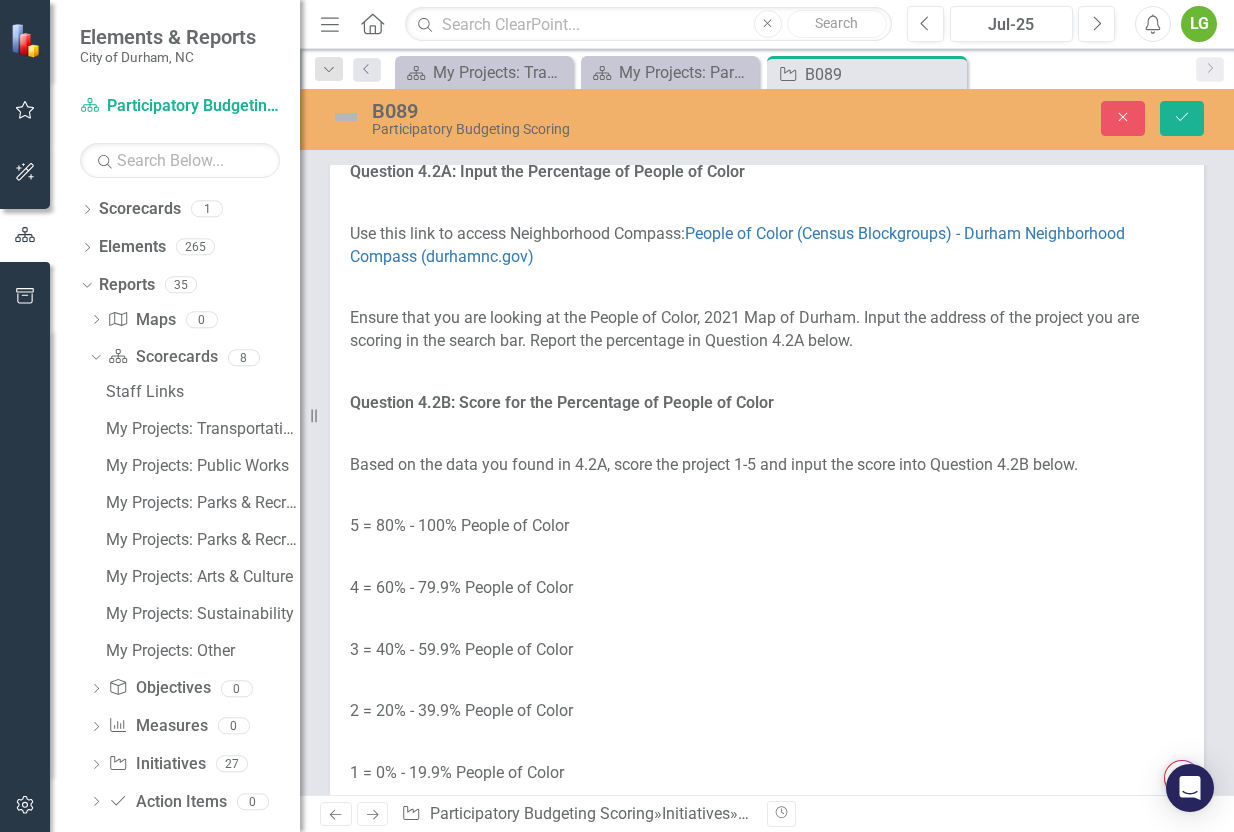 type 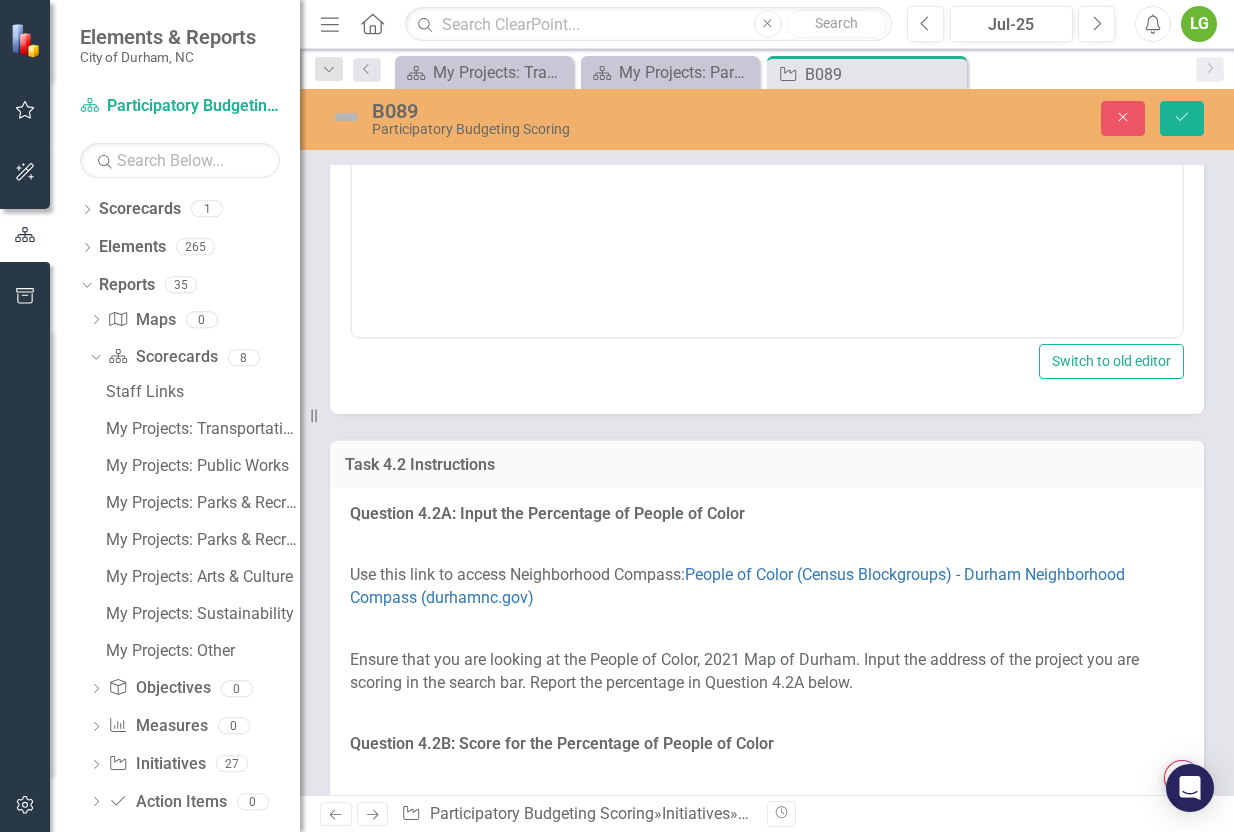 scroll, scrollTop: 0, scrollLeft: 0, axis: both 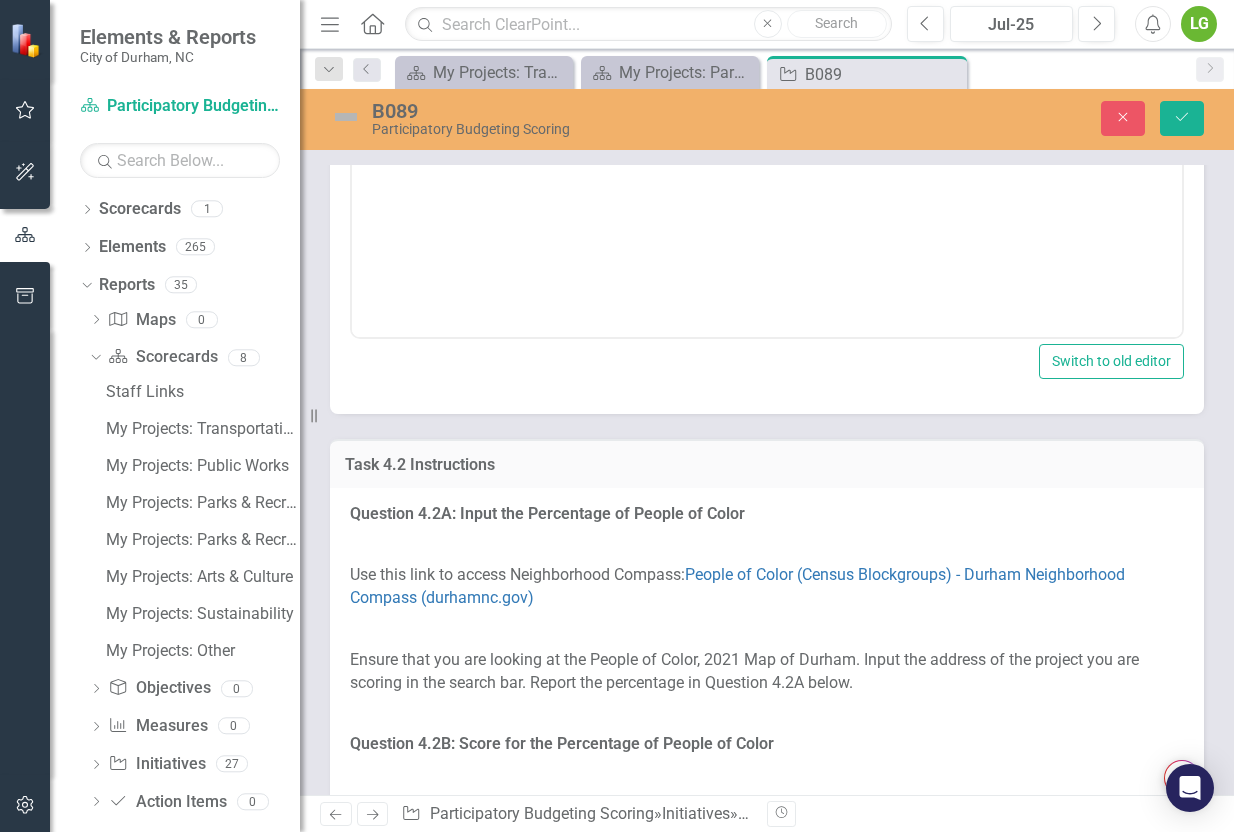 click on "4" at bounding box center [448, 35] 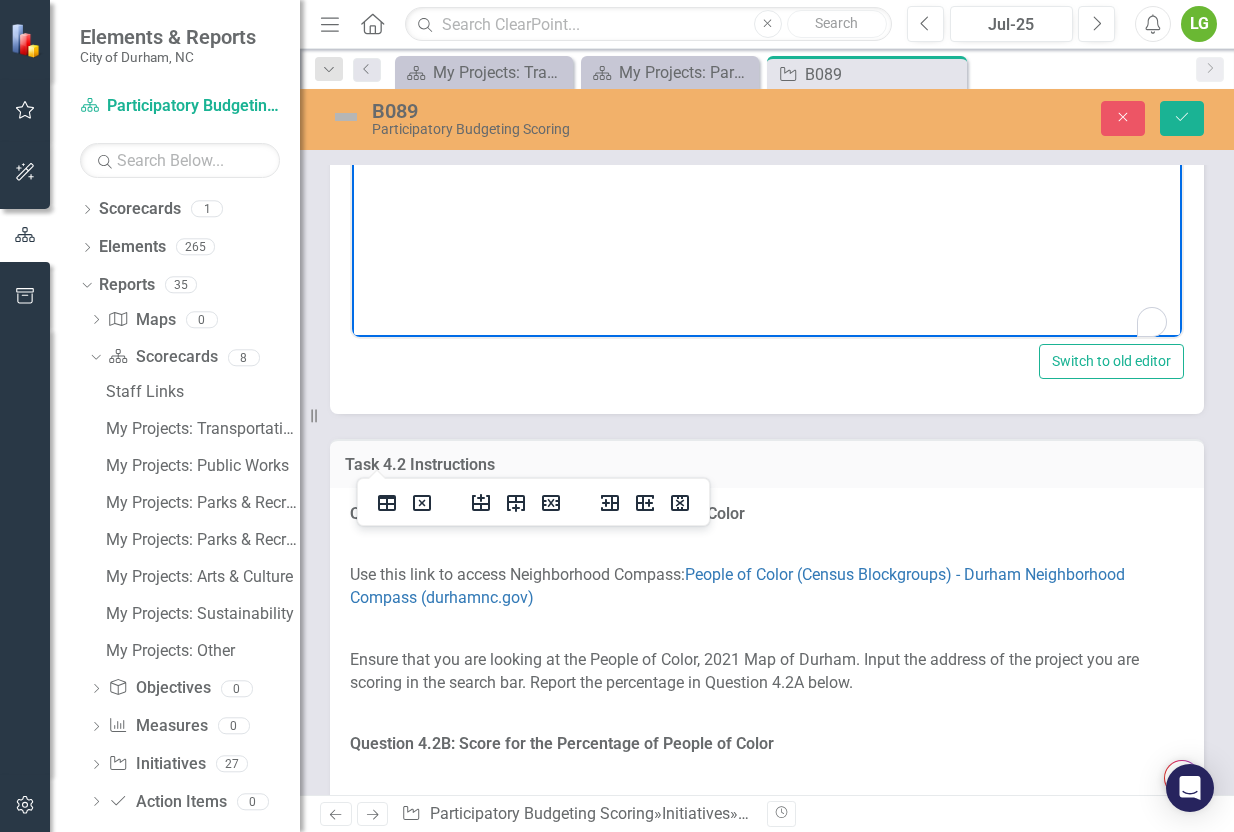 type 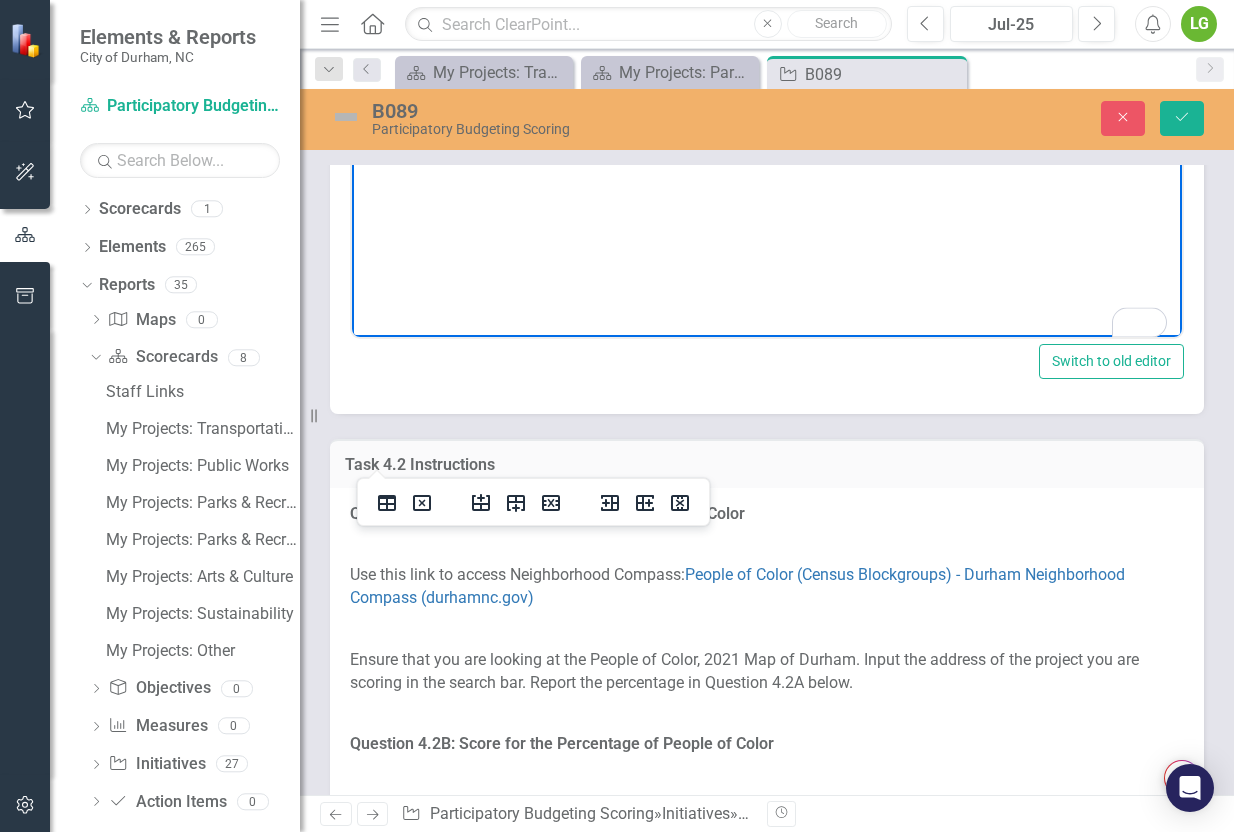 drag, startPoint x: 486, startPoint y: 33, endPoint x: 535, endPoint y: 36, distance: 49.09175 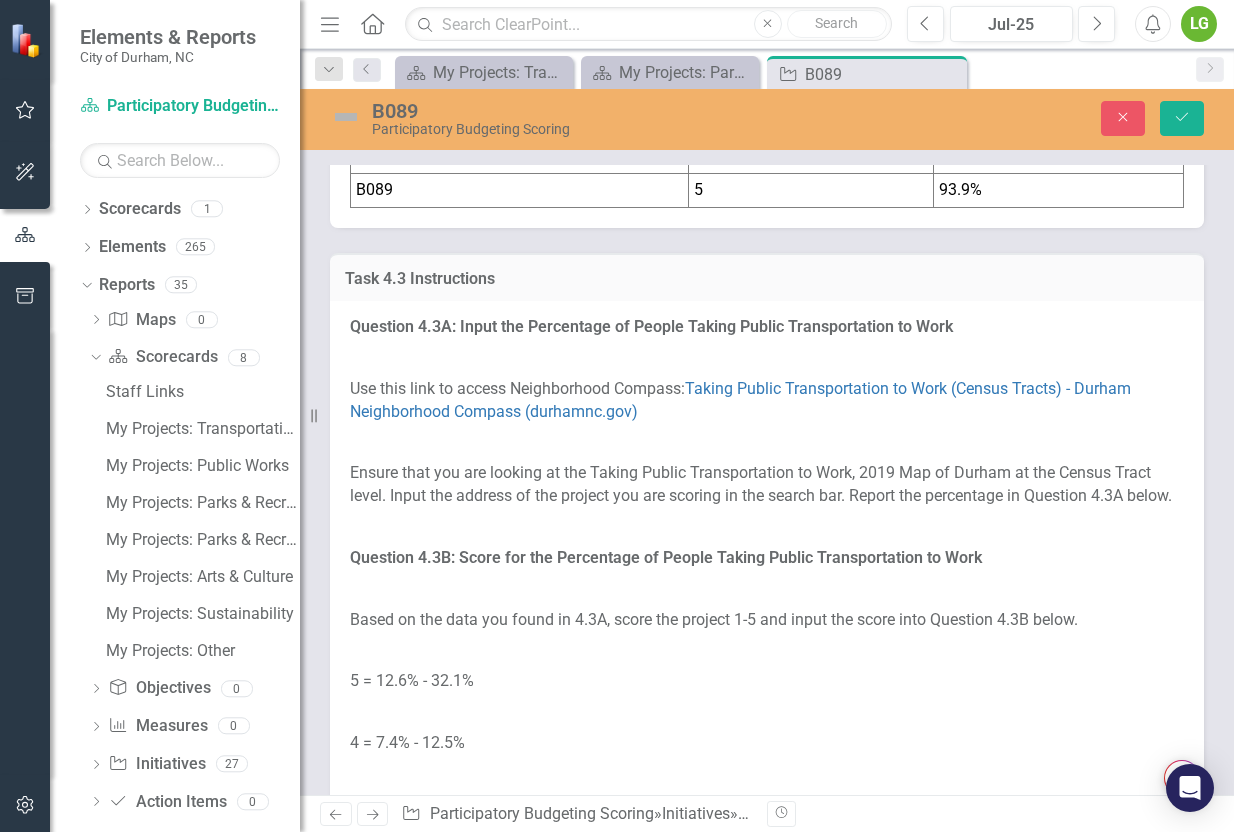 scroll, scrollTop: 3993, scrollLeft: 0, axis: vertical 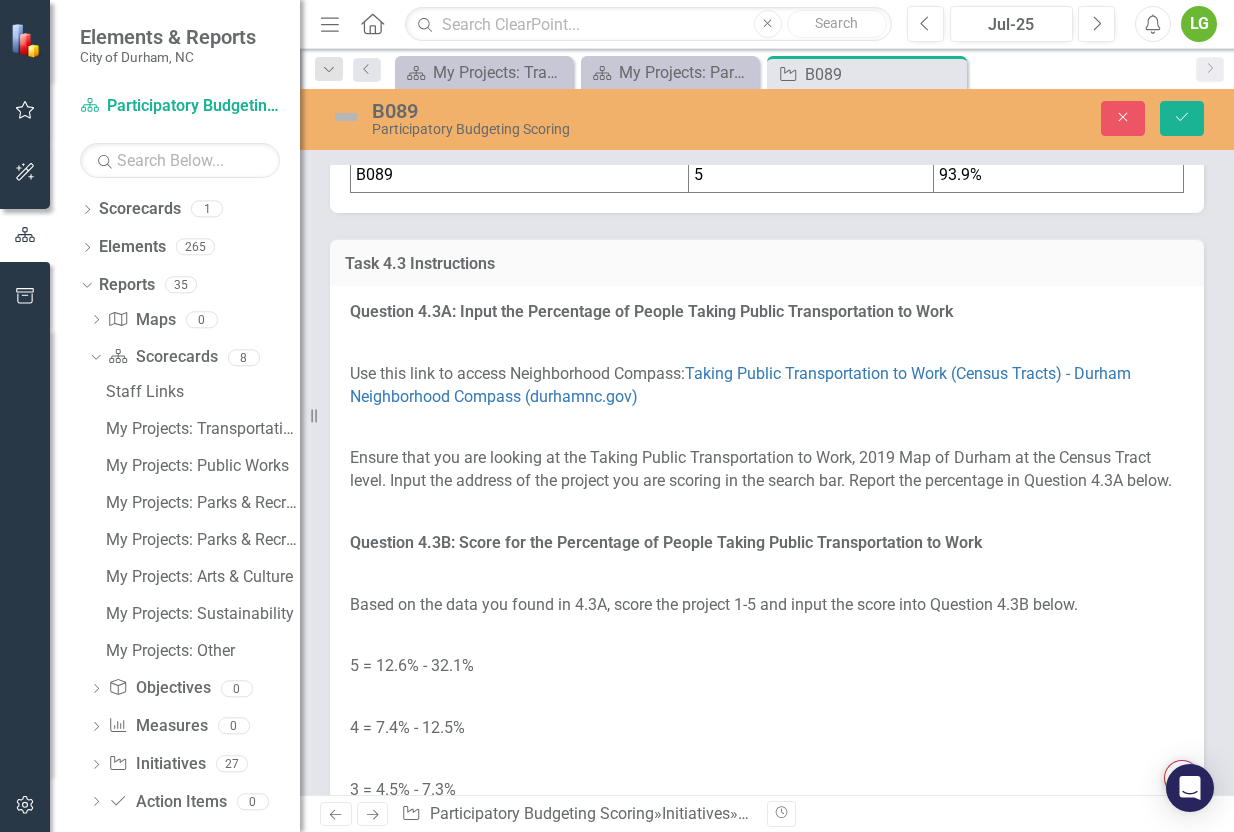 click on "93.9%" at bounding box center (1059, 175) 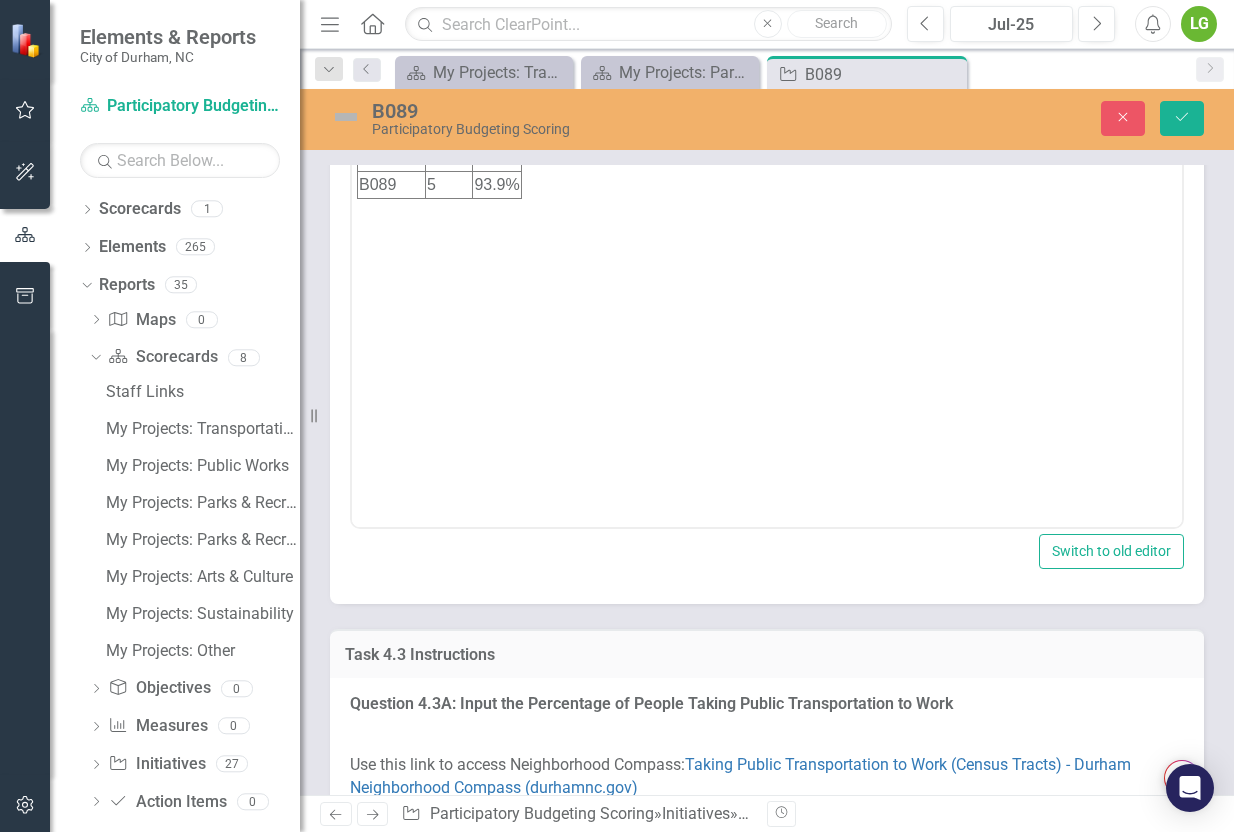 scroll, scrollTop: 0, scrollLeft: 0, axis: both 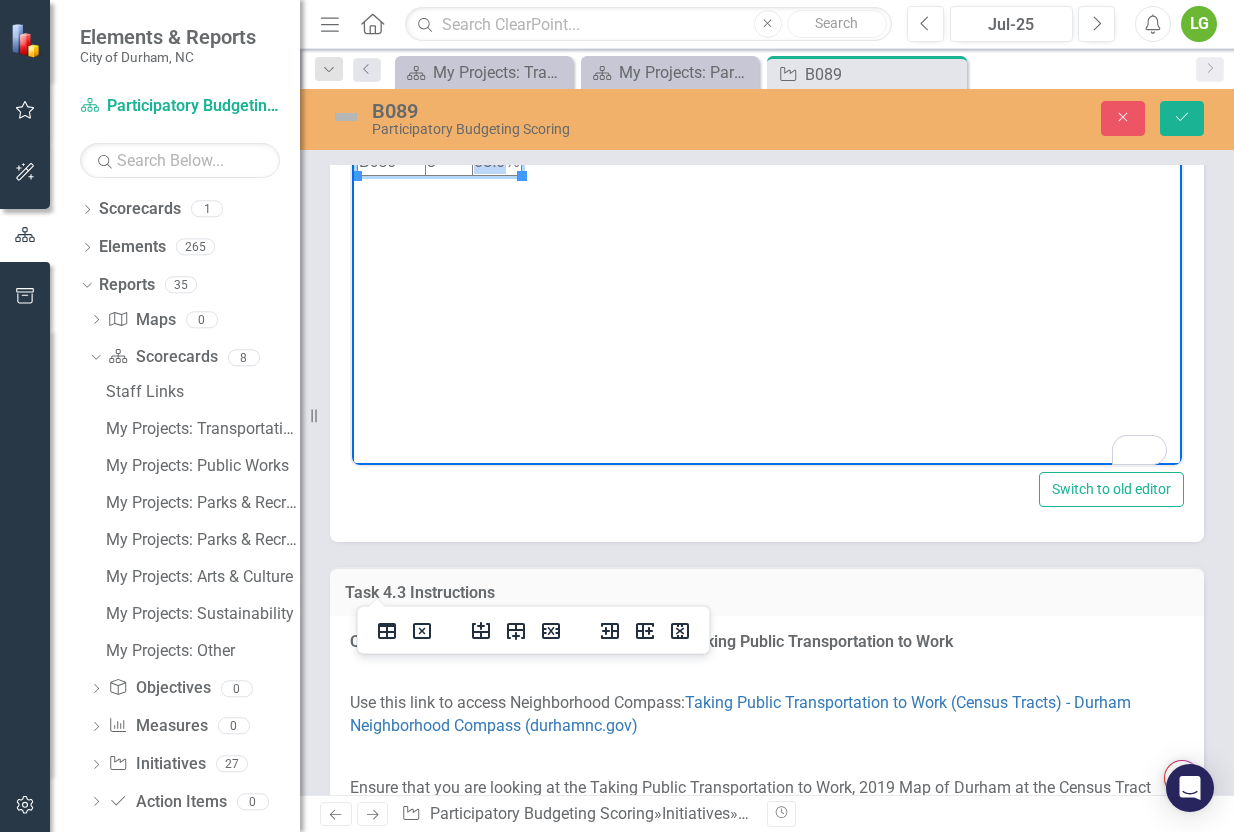 drag, startPoint x: 505, startPoint y: 166, endPoint x: 472, endPoint y: 166, distance: 33 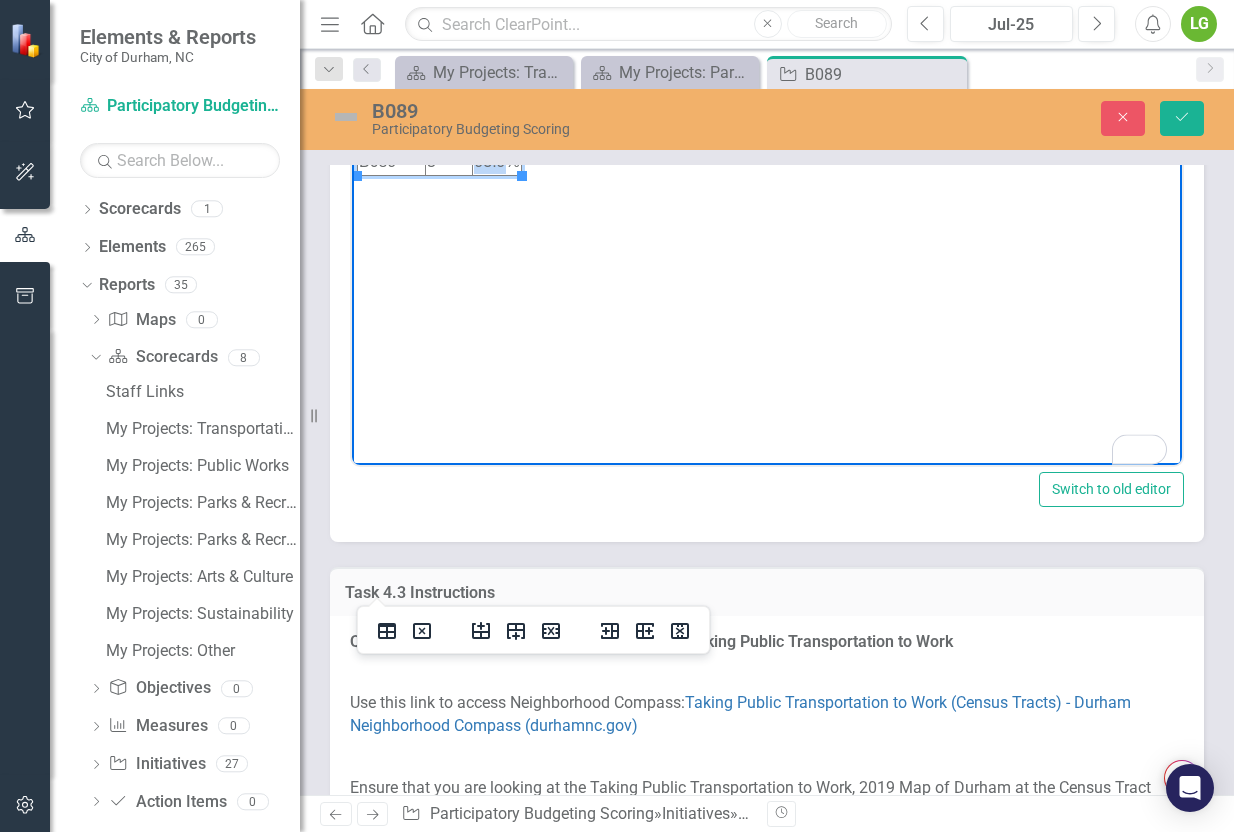 paste 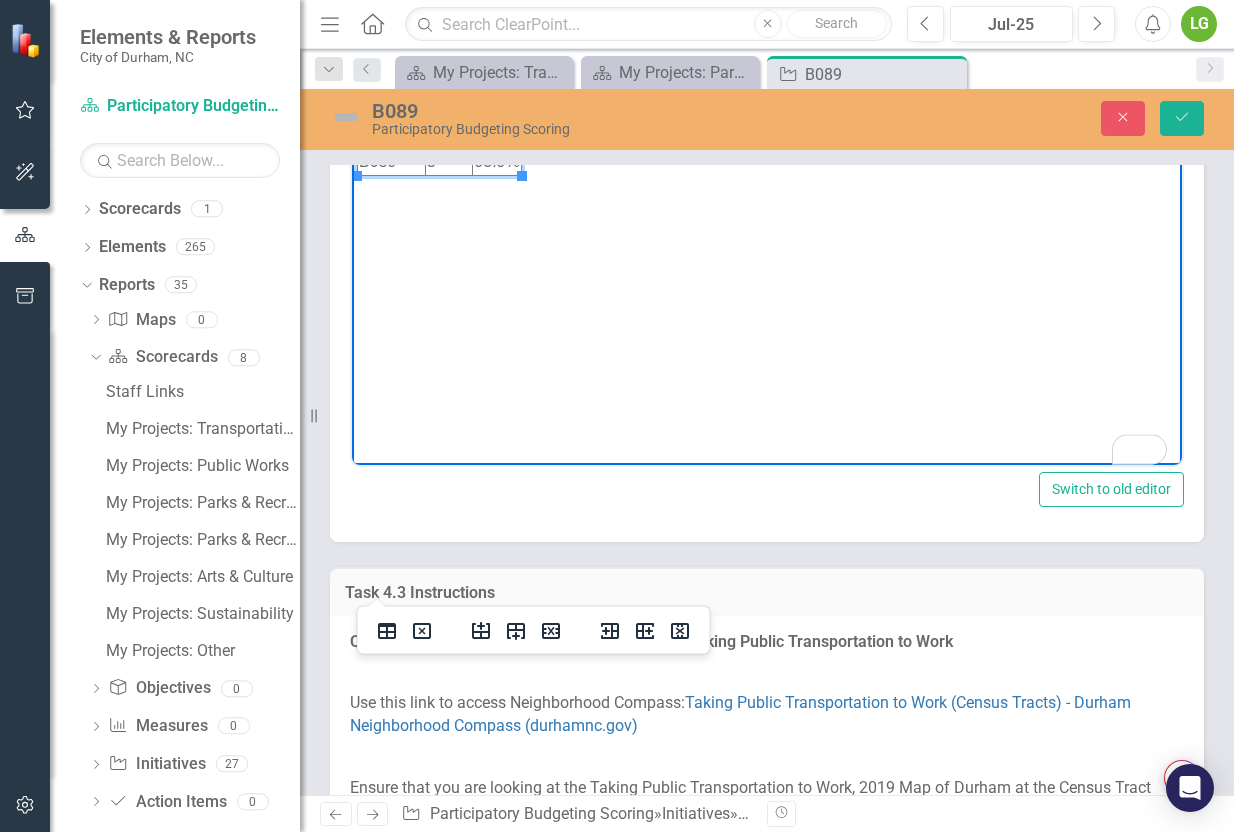 click on "93.9%" at bounding box center (497, 161) 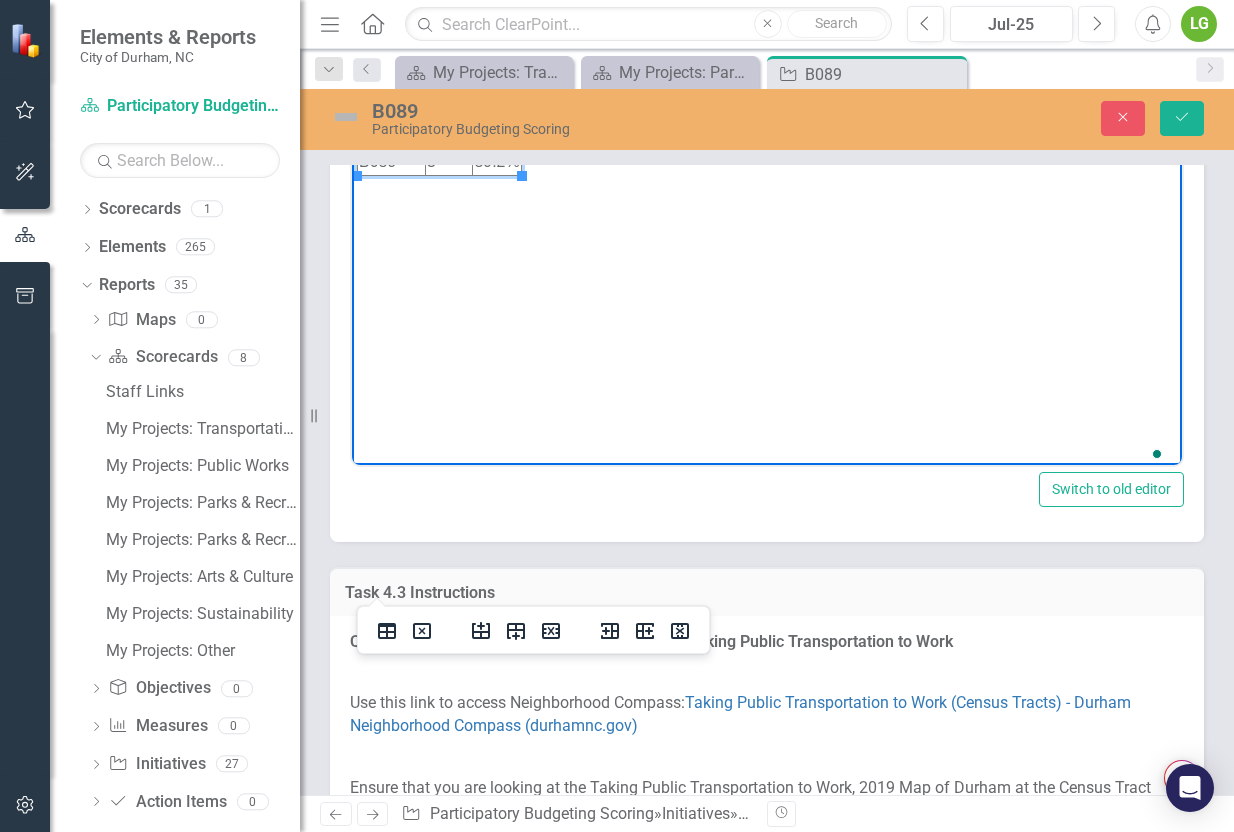 click on "1 = 0% - 19.9% People of Color" at bounding box center [767, -60] 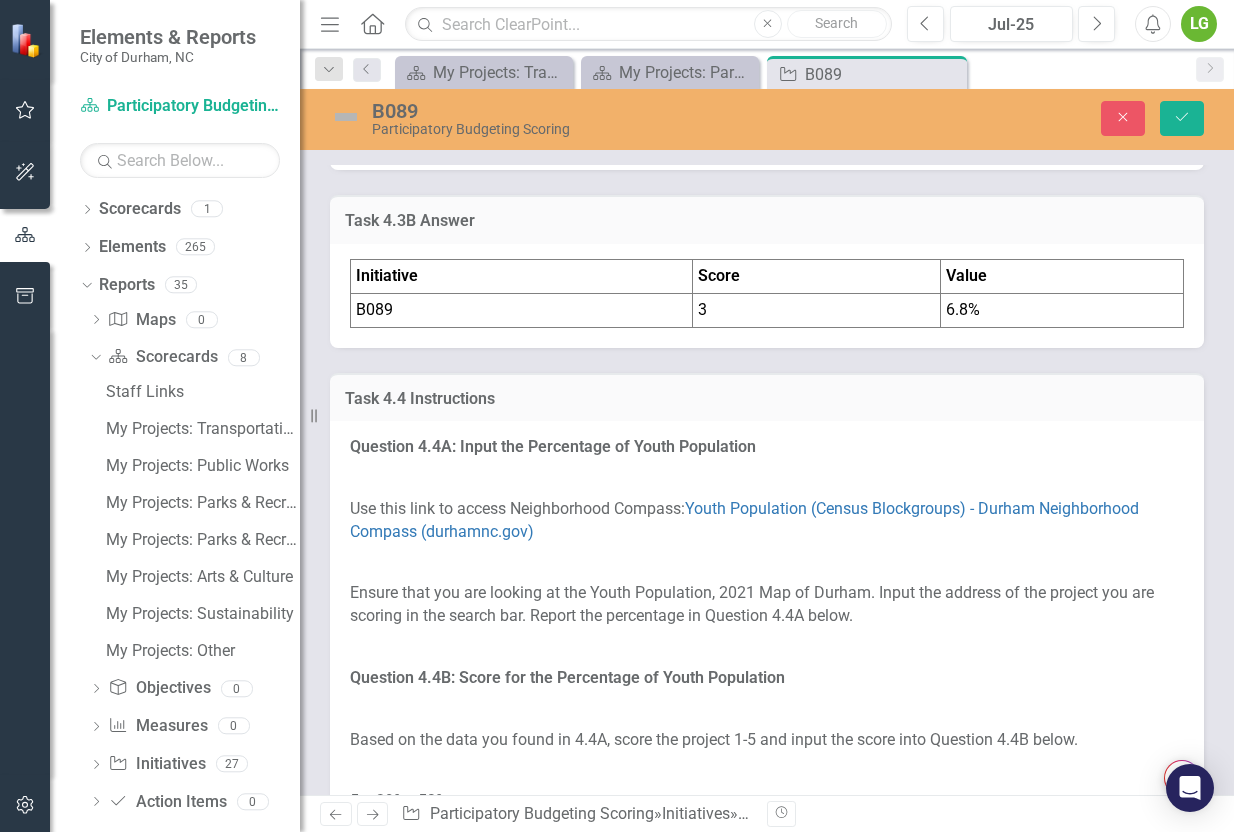 scroll, scrollTop: 5393, scrollLeft: 0, axis: vertical 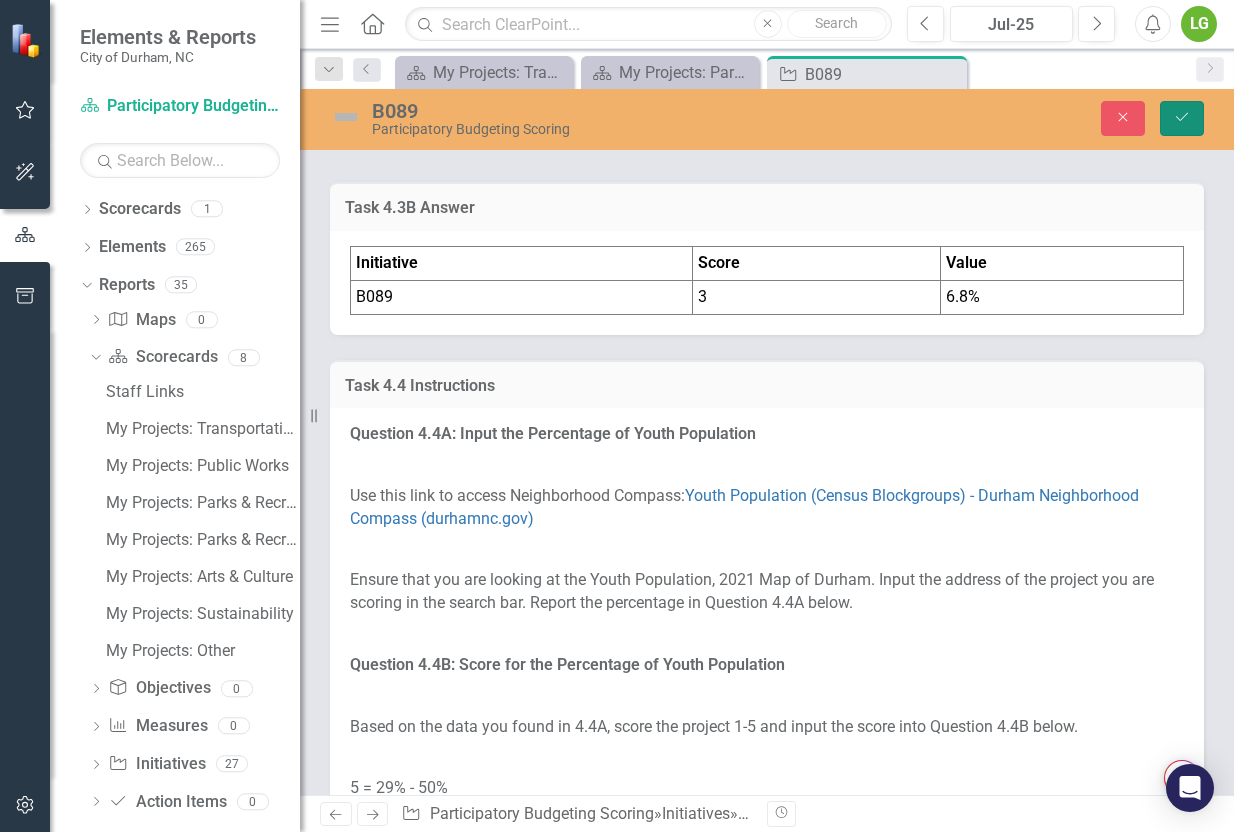click on "Save" 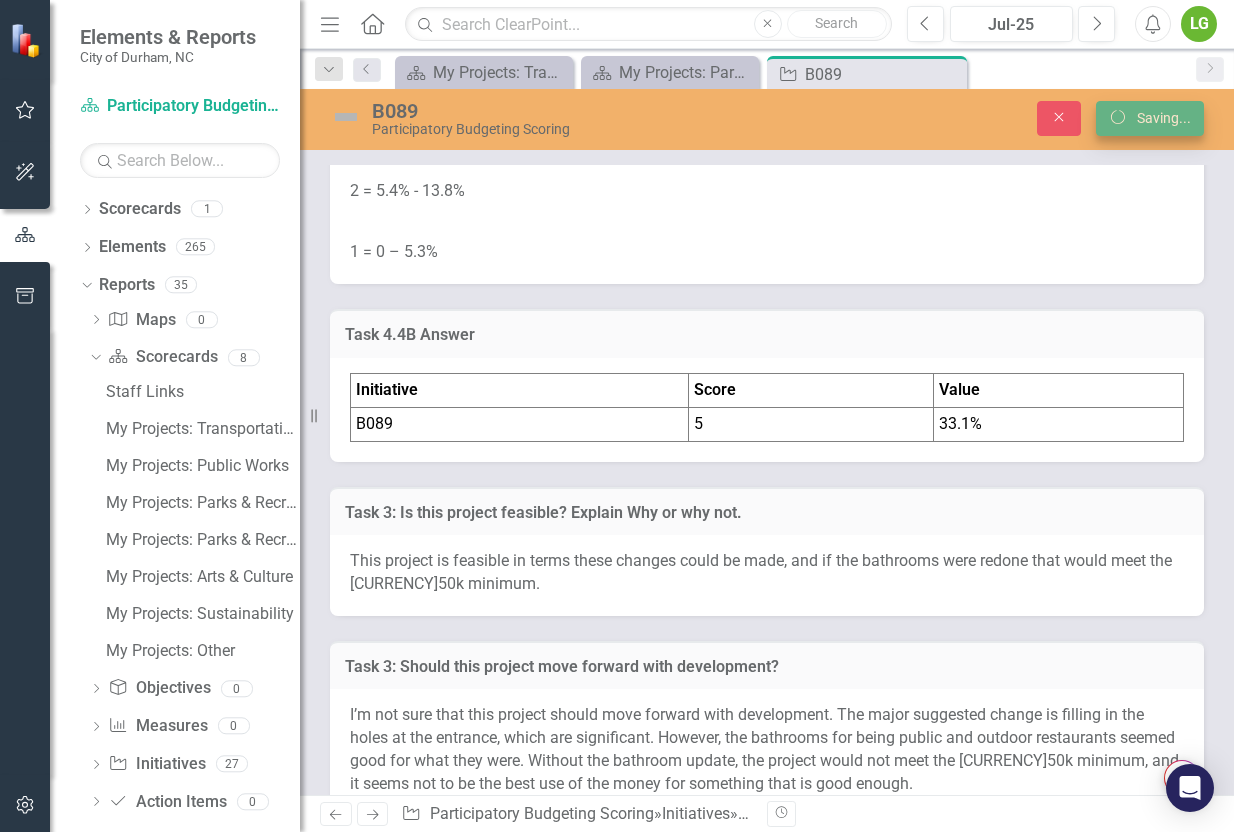 scroll, scrollTop: 4610, scrollLeft: 0, axis: vertical 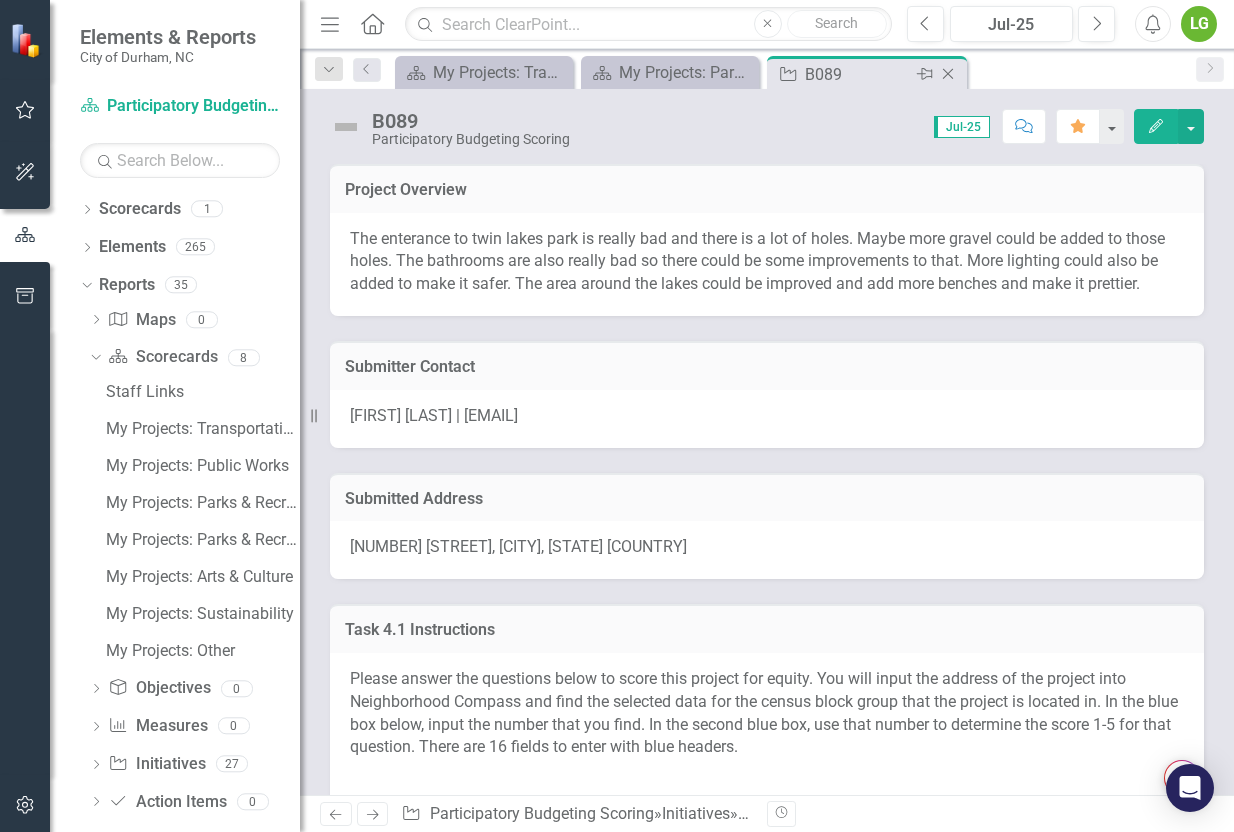 click on "Close" 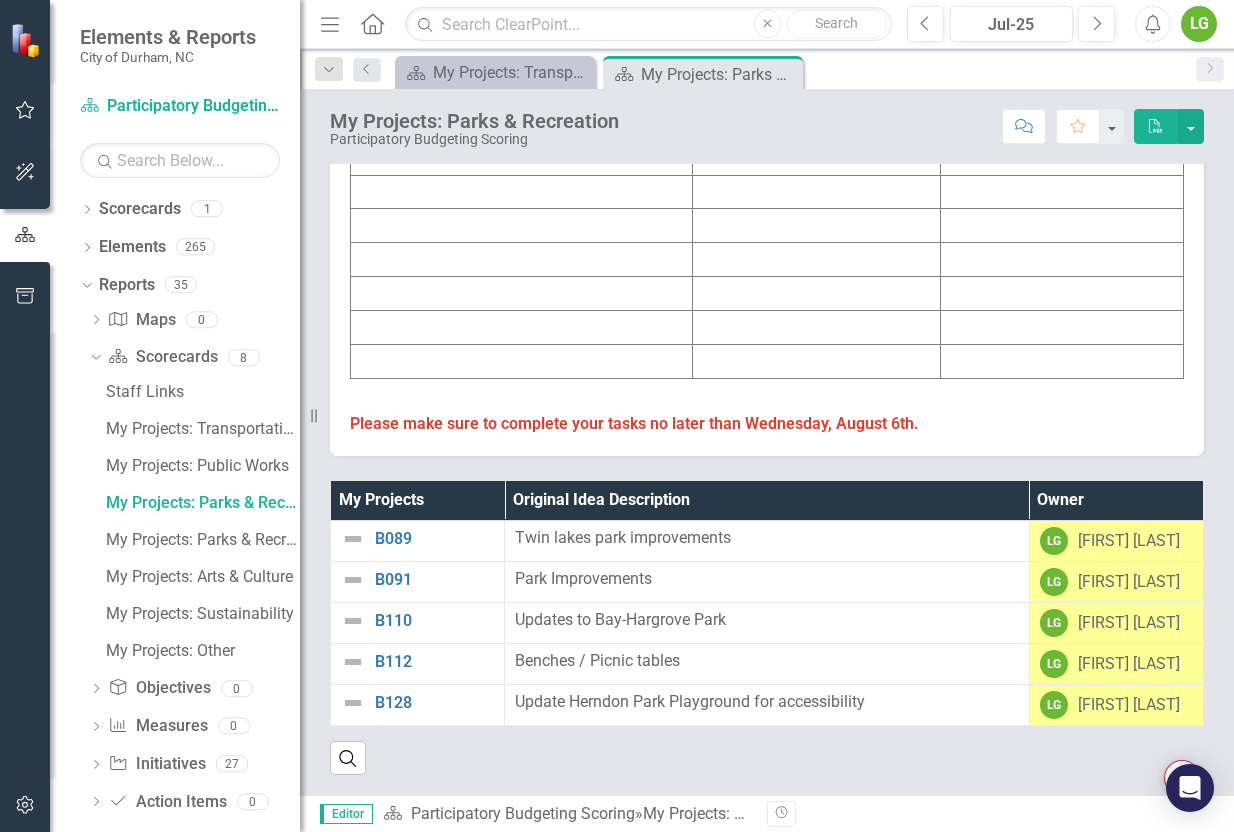 scroll, scrollTop: 782, scrollLeft: 0, axis: vertical 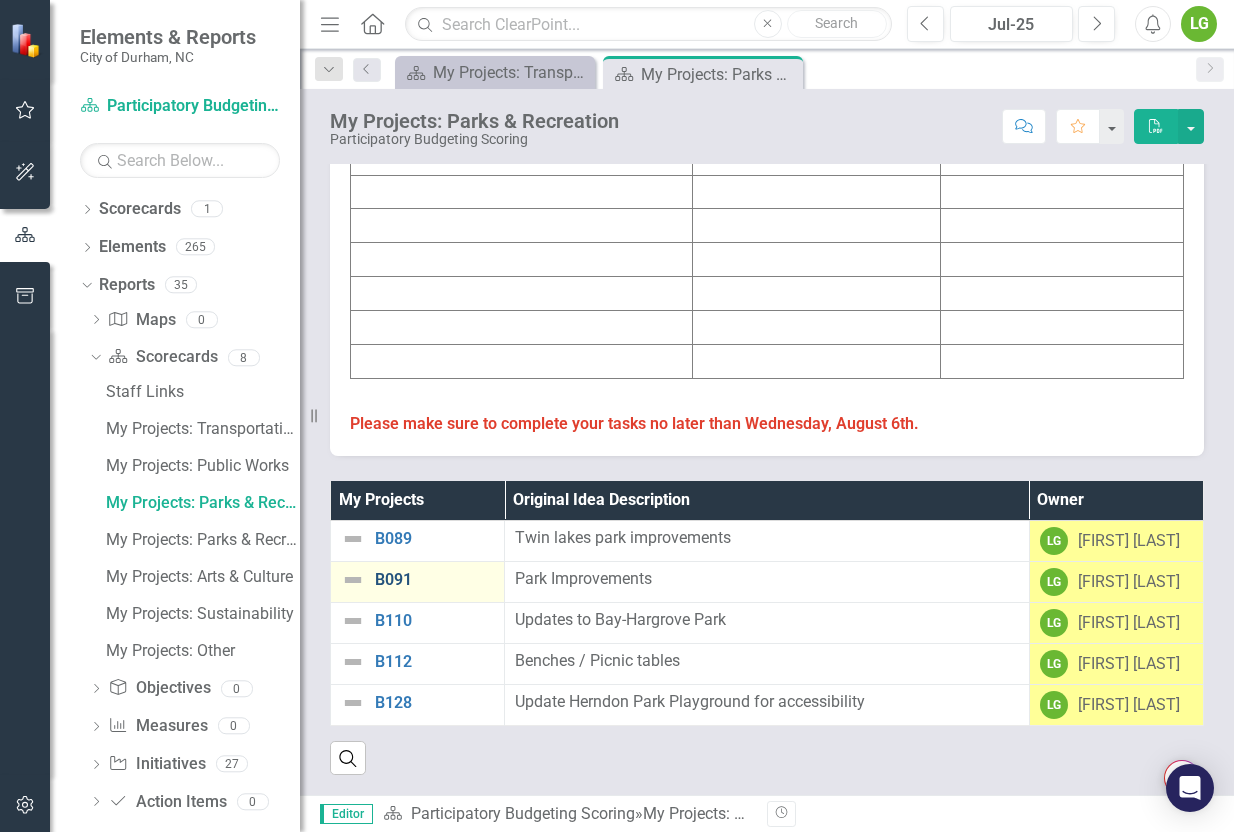 click on "B091" at bounding box center [434, 580] 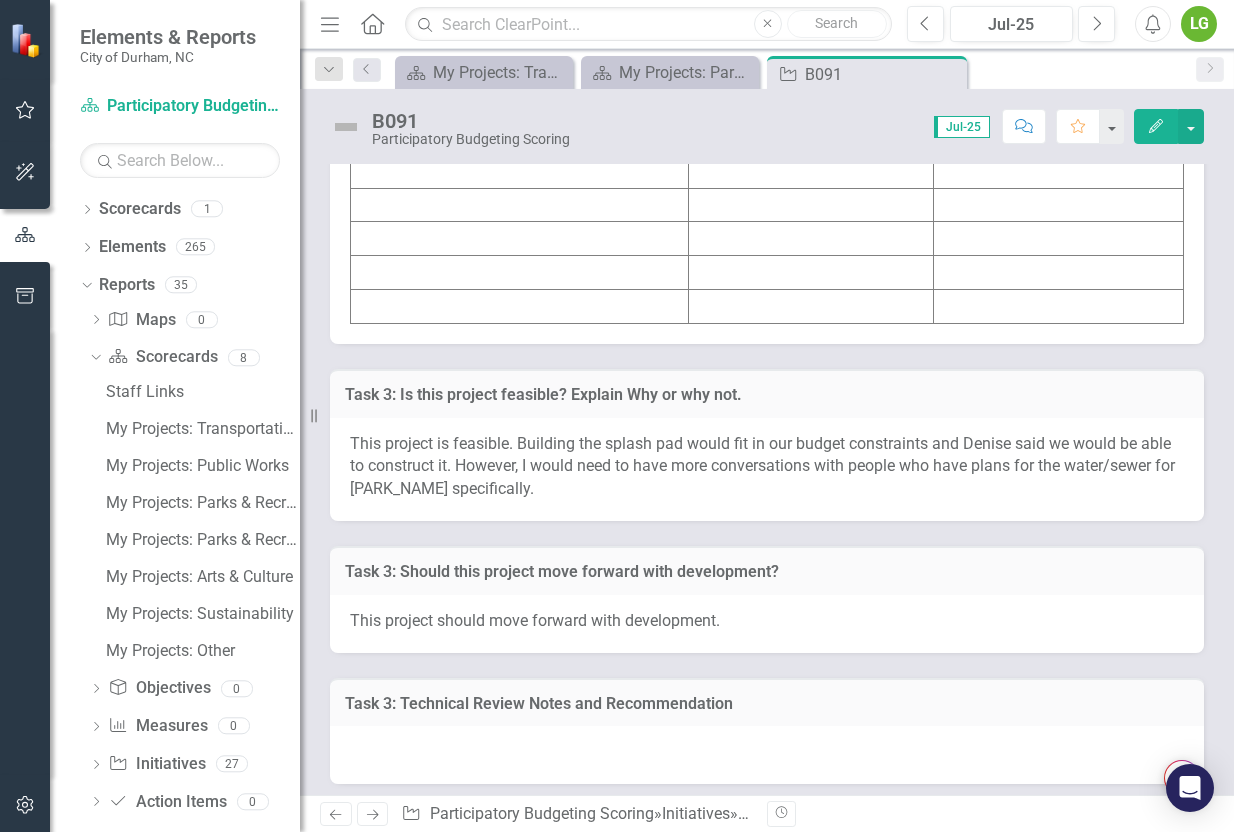 scroll, scrollTop: 6608, scrollLeft: 0, axis: vertical 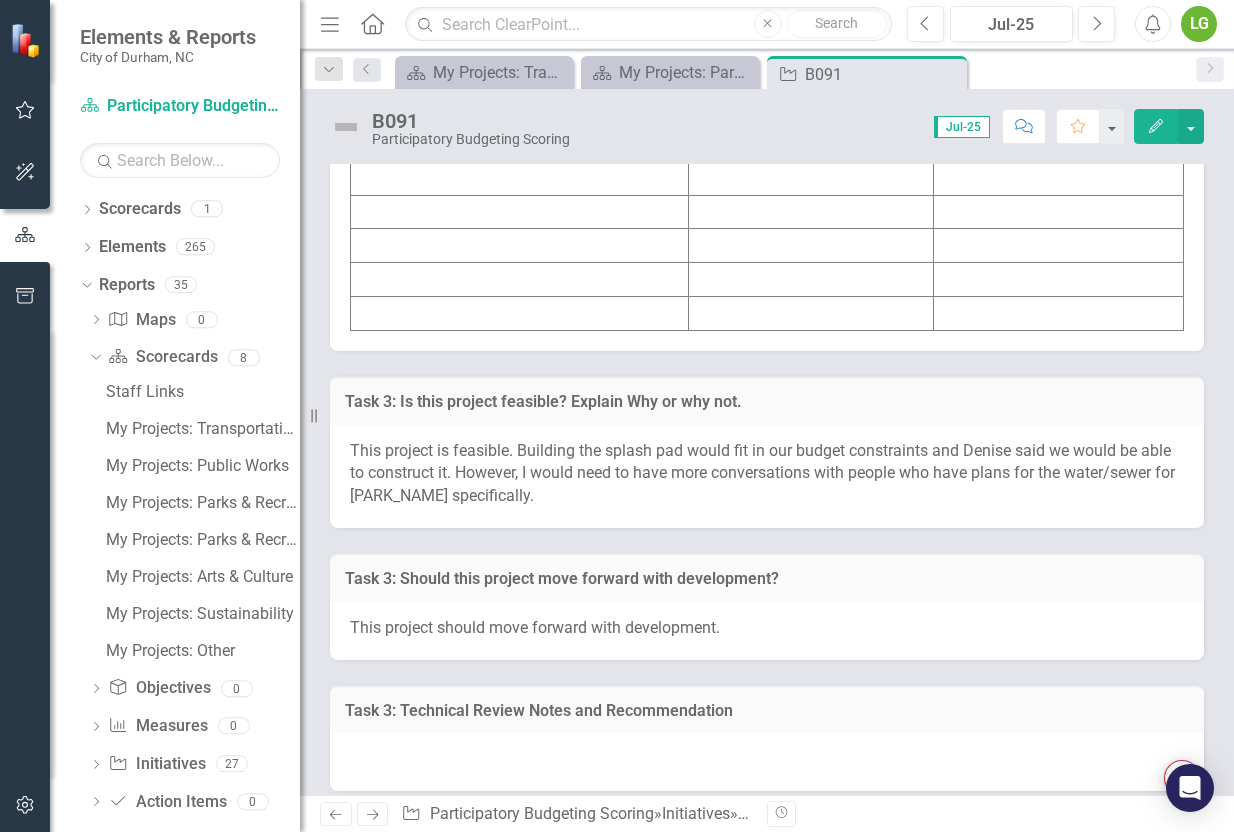 click at bounding box center [810, 77] 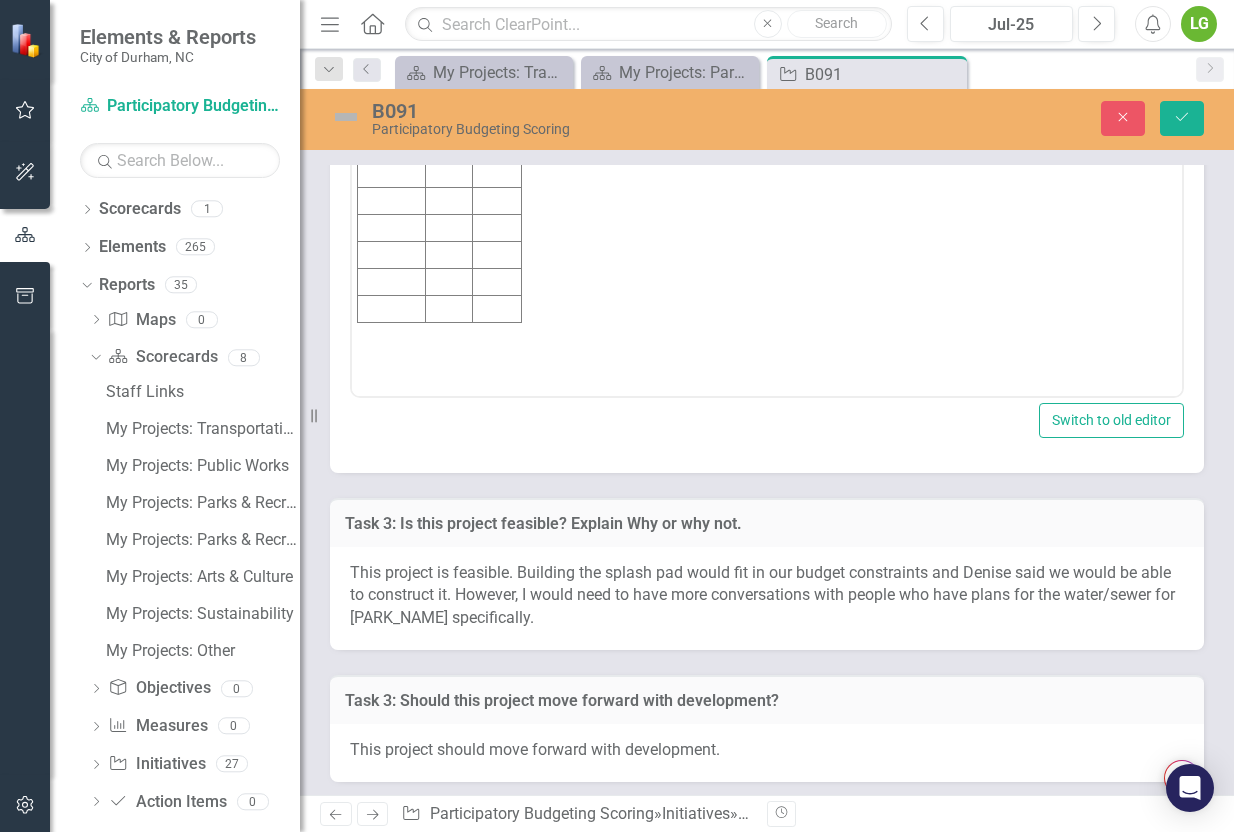 scroll, scrollTop: 0, scrollLeft: 0, axis: both 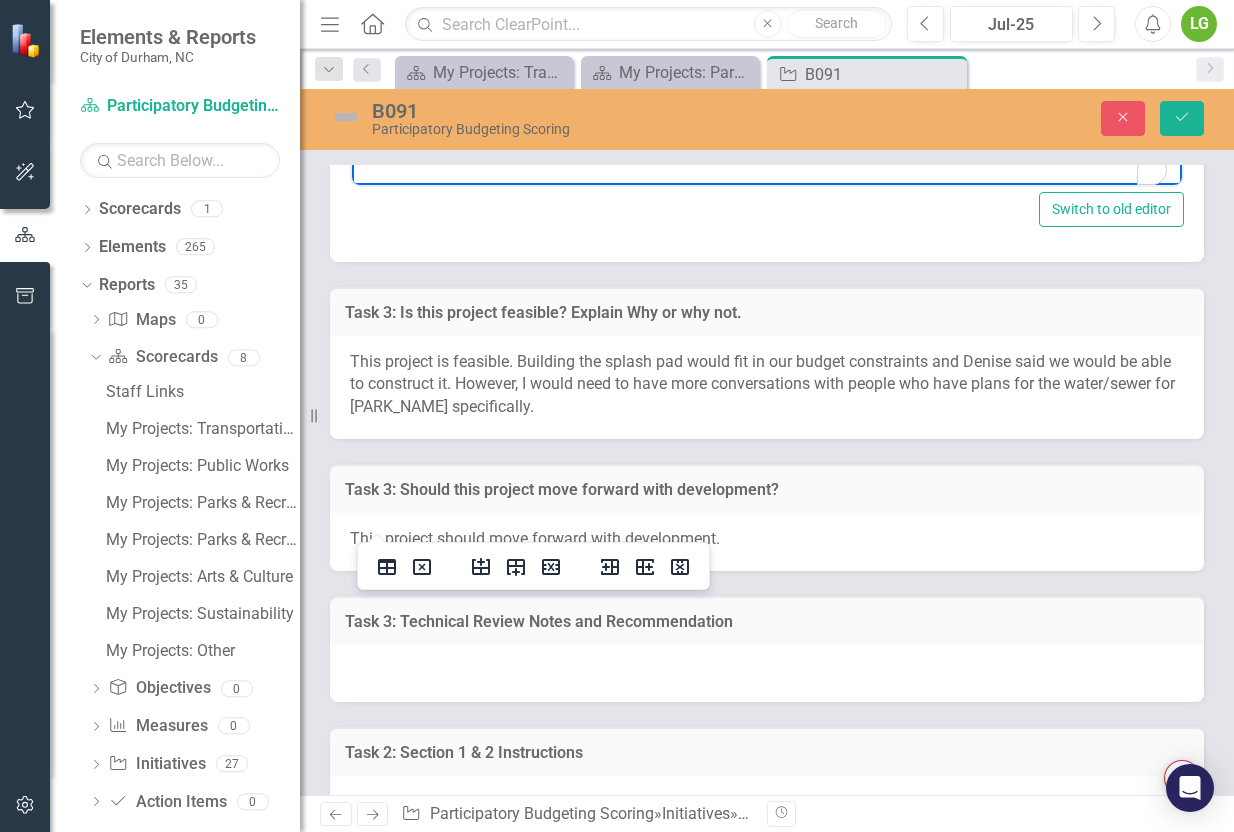 drag, startPoint x: 504, startPoint y: -116, endPoint x: 472, endPoint y: -115, distance: 32.01562 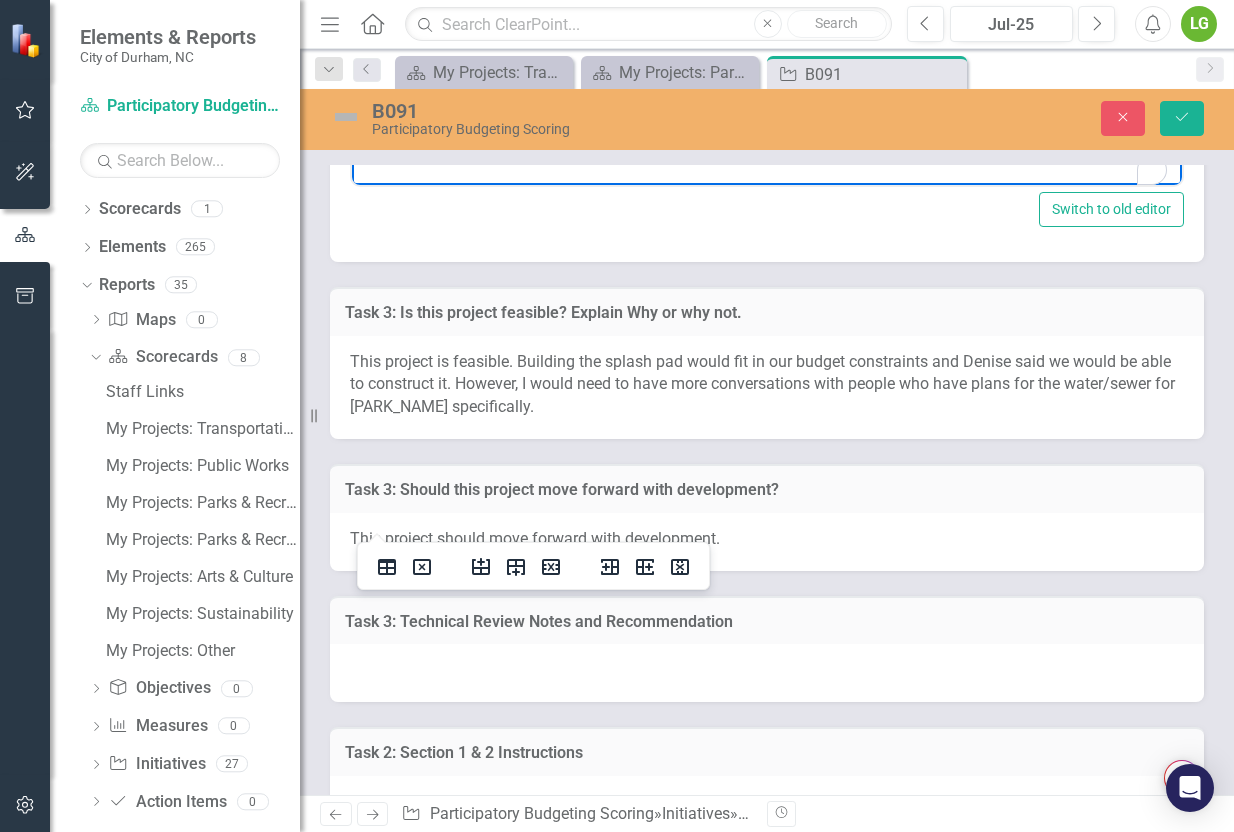click on "Initiative Score Value B091 3 19.8%" at bounding box center [767, -14] 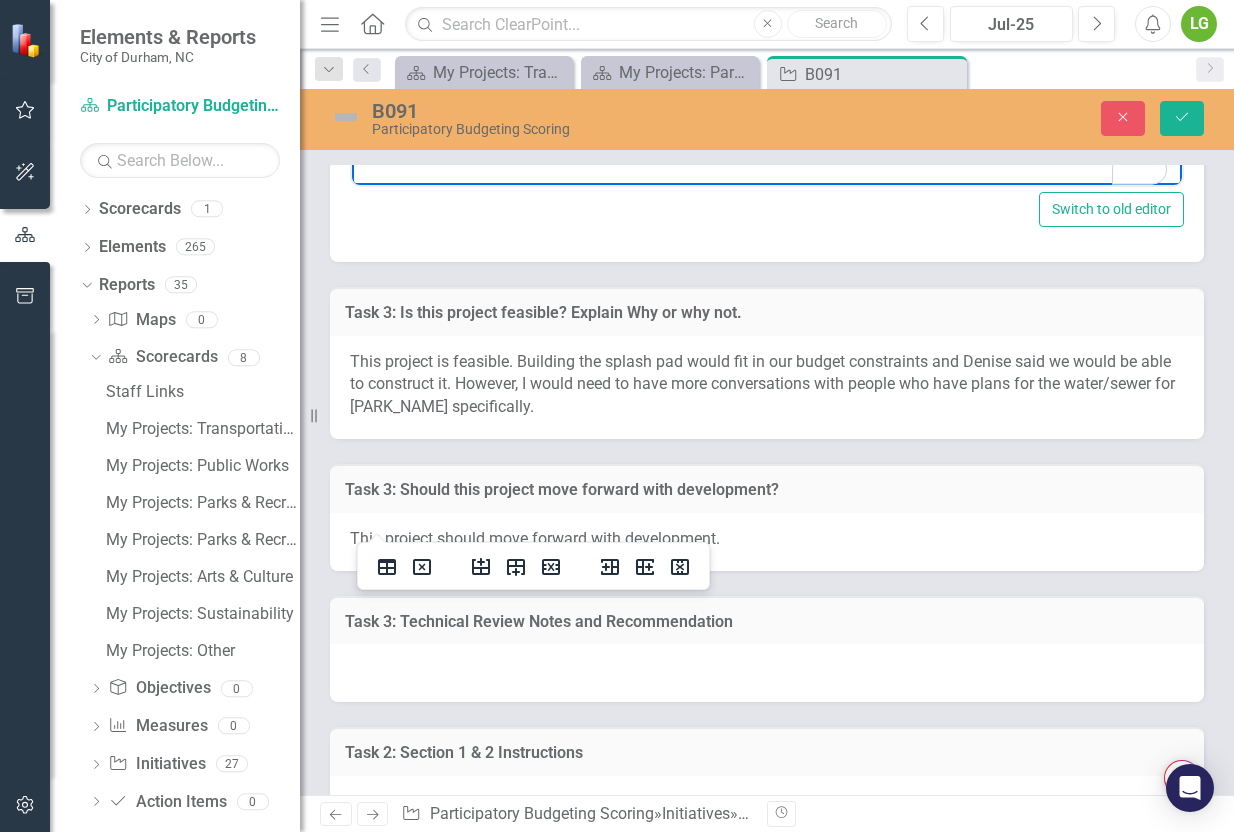 paste 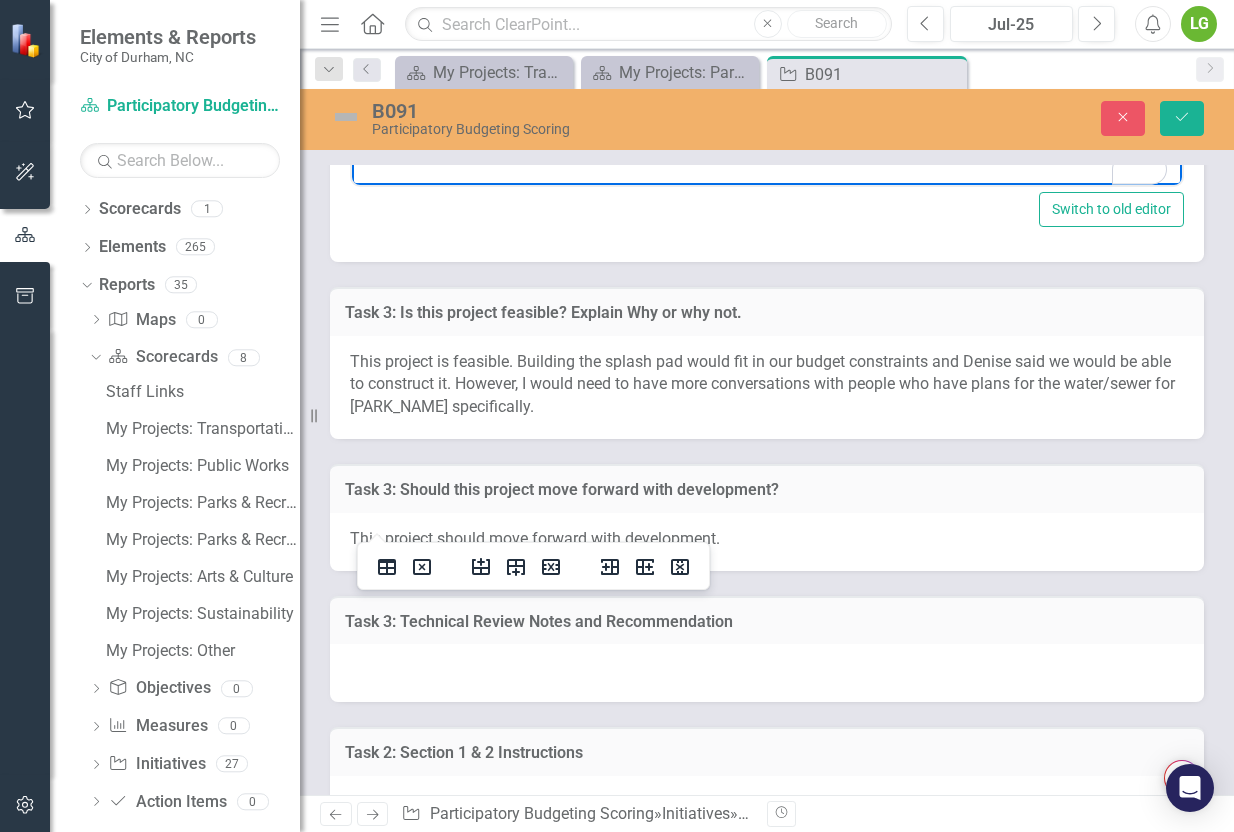 type 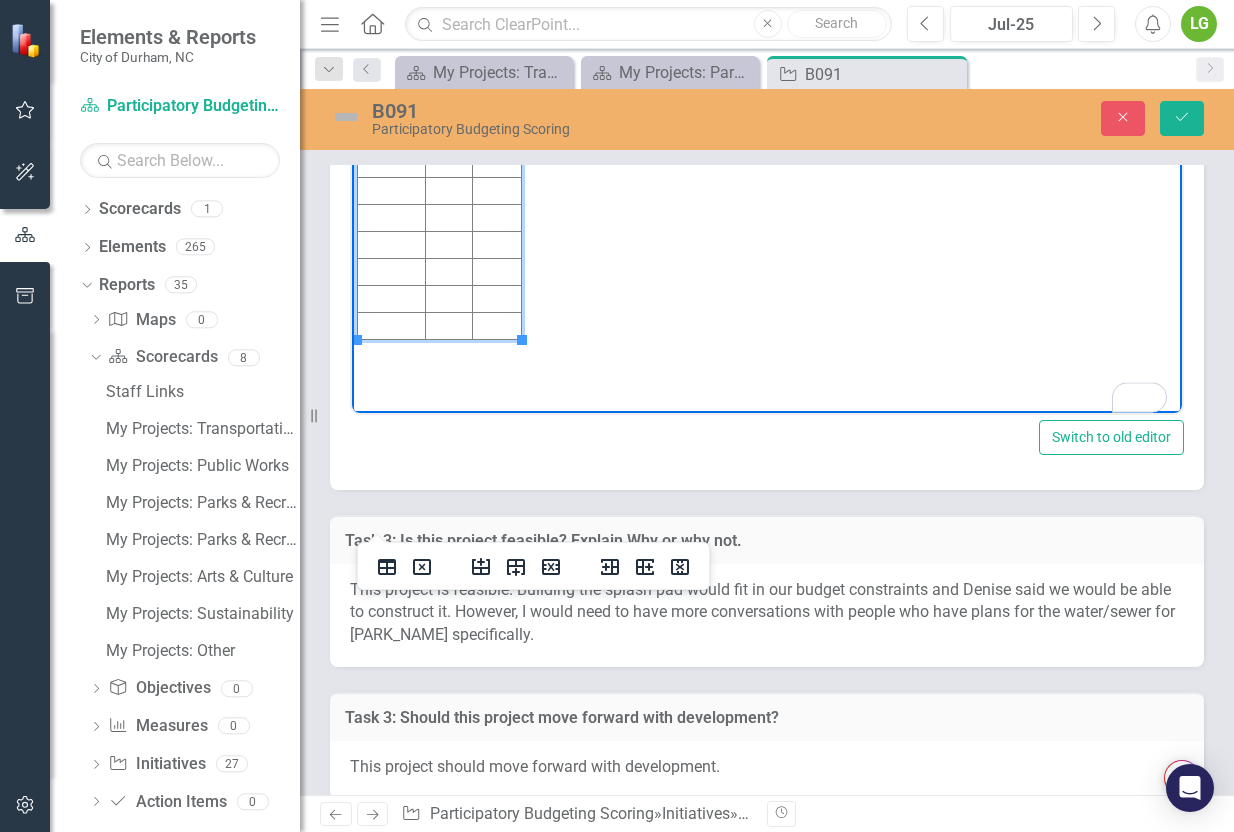 scroll, scrollTop: 6459, scrollLeft: 0, axis: vertical 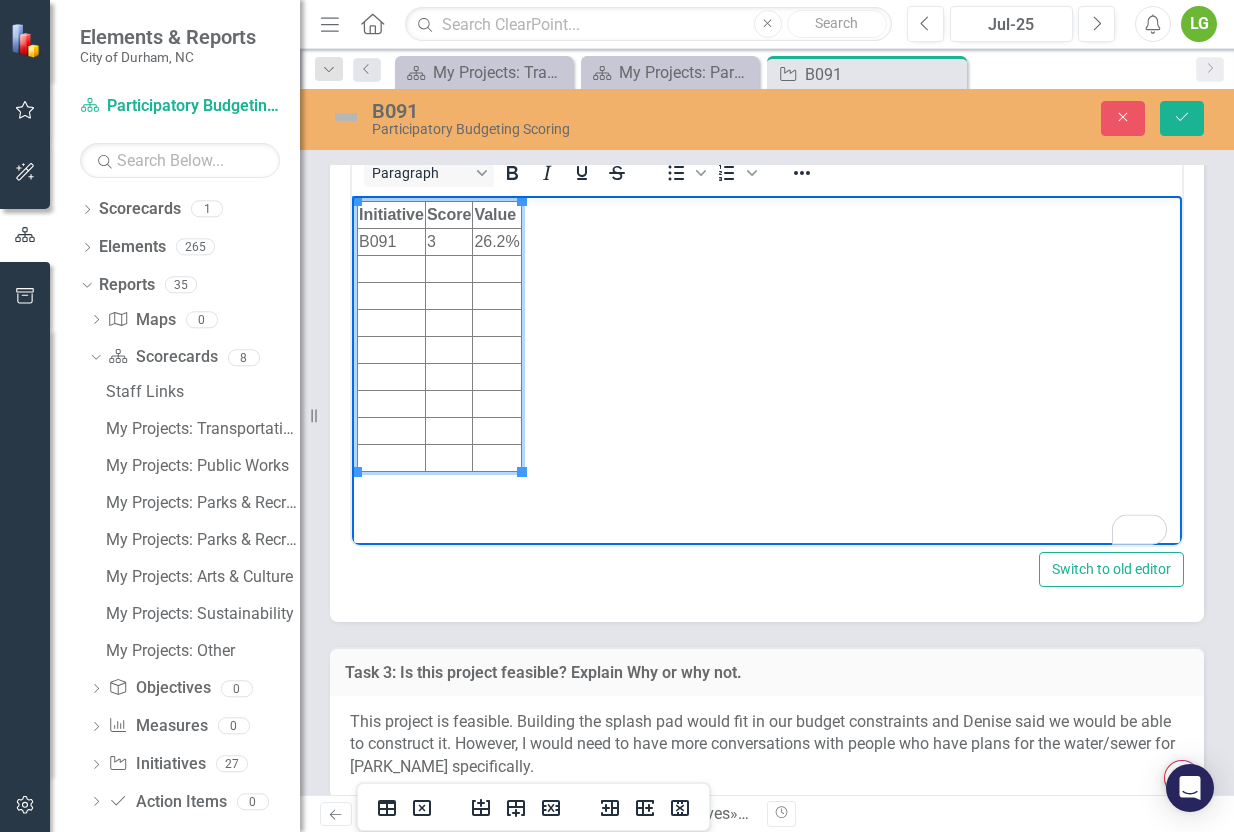 click on "3" at bounding box center [448, 241] 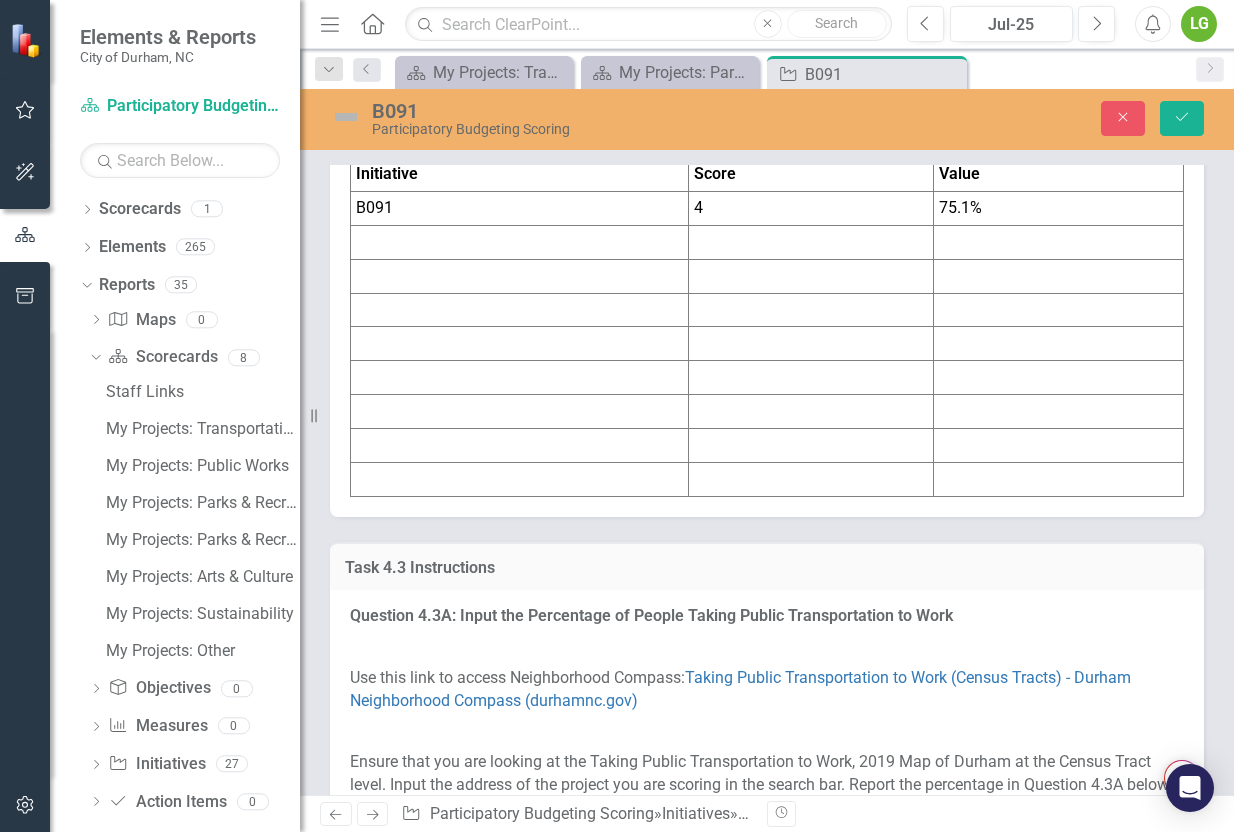 scroll, scrollTop: 4244, scrollLeft: 0, axis: vertical 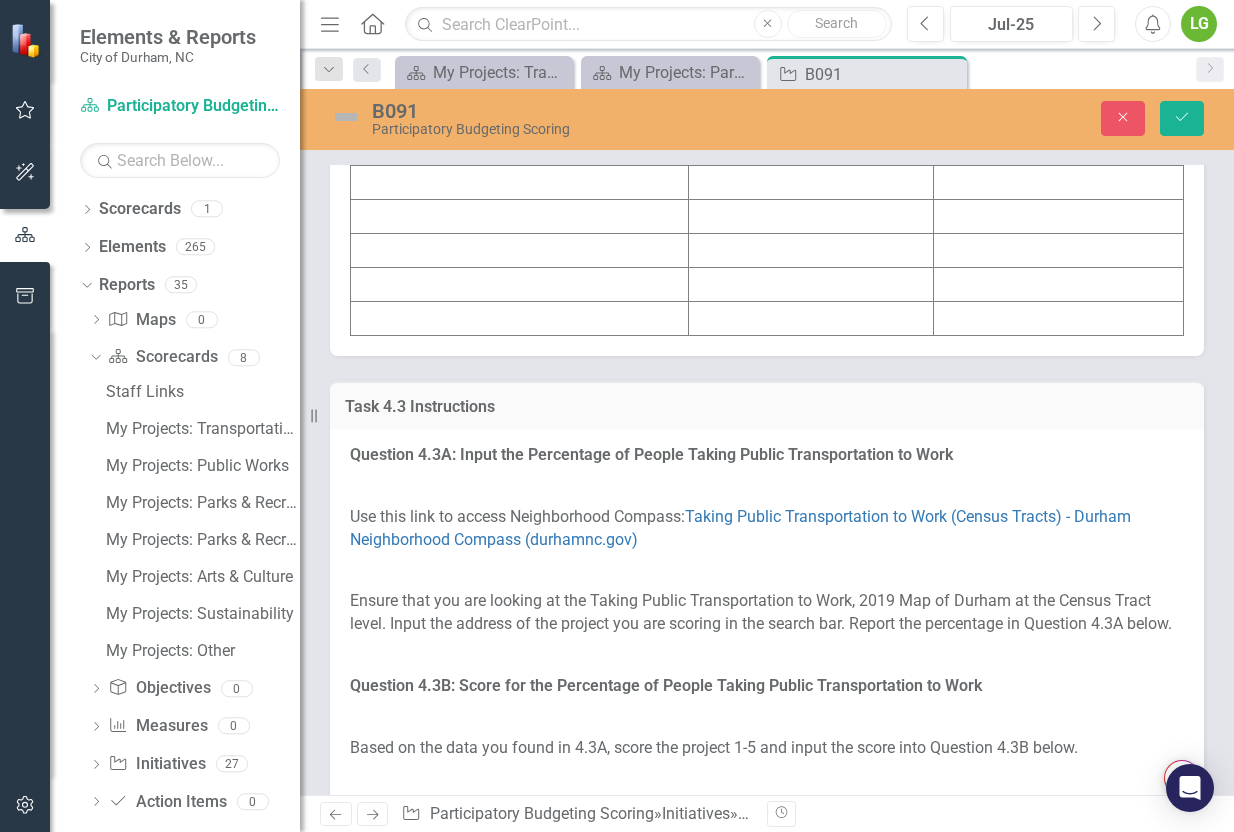 click at bounding box center [810, 81] 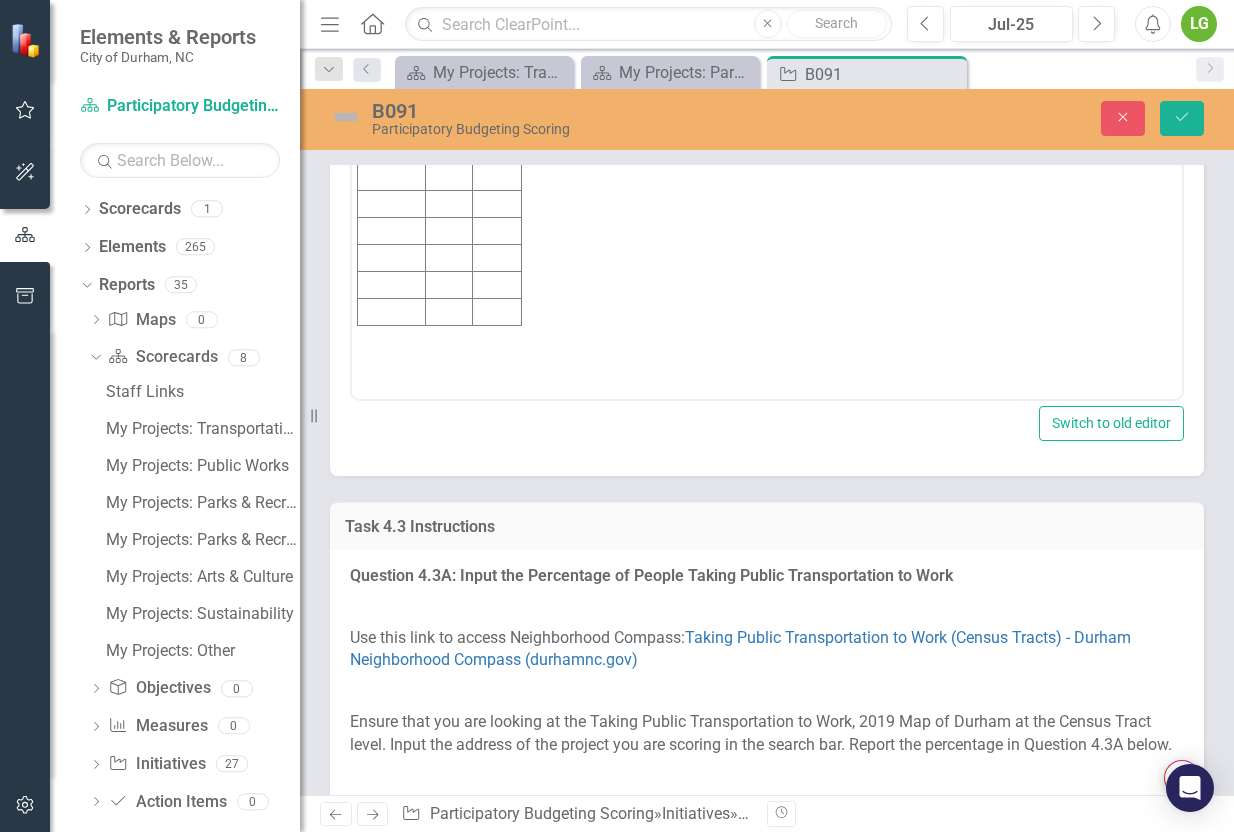 scroll, scrollTop: 0, scrollLeft: 0, axis: both 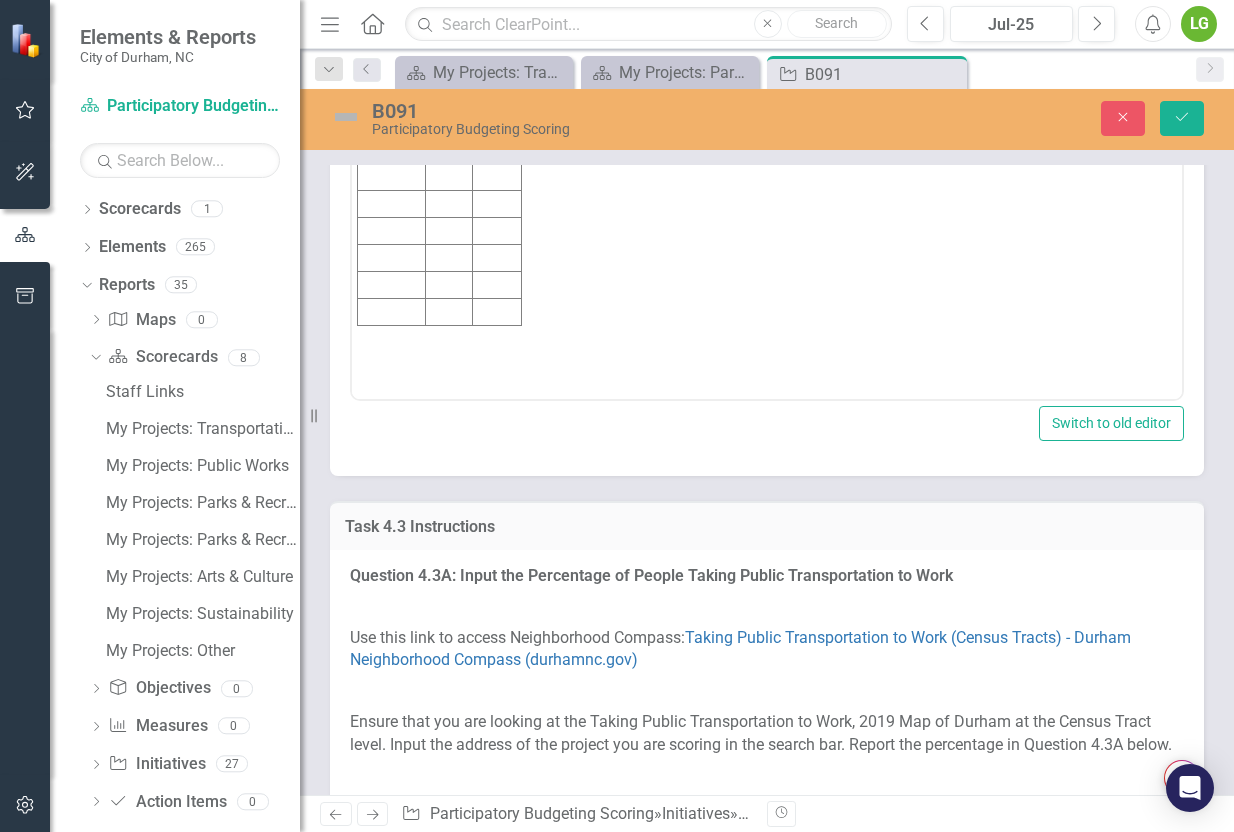 click on "75.1%" at bounding box center [497, 96] 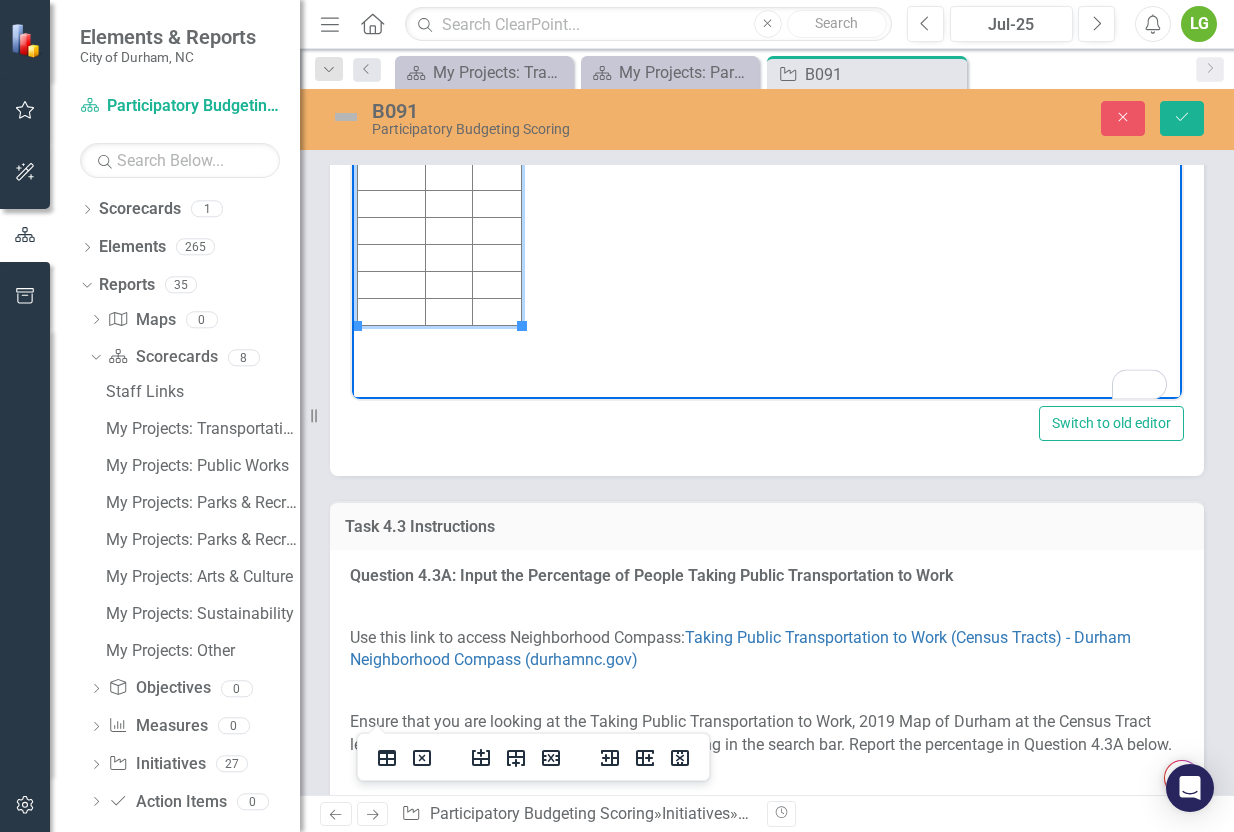 type 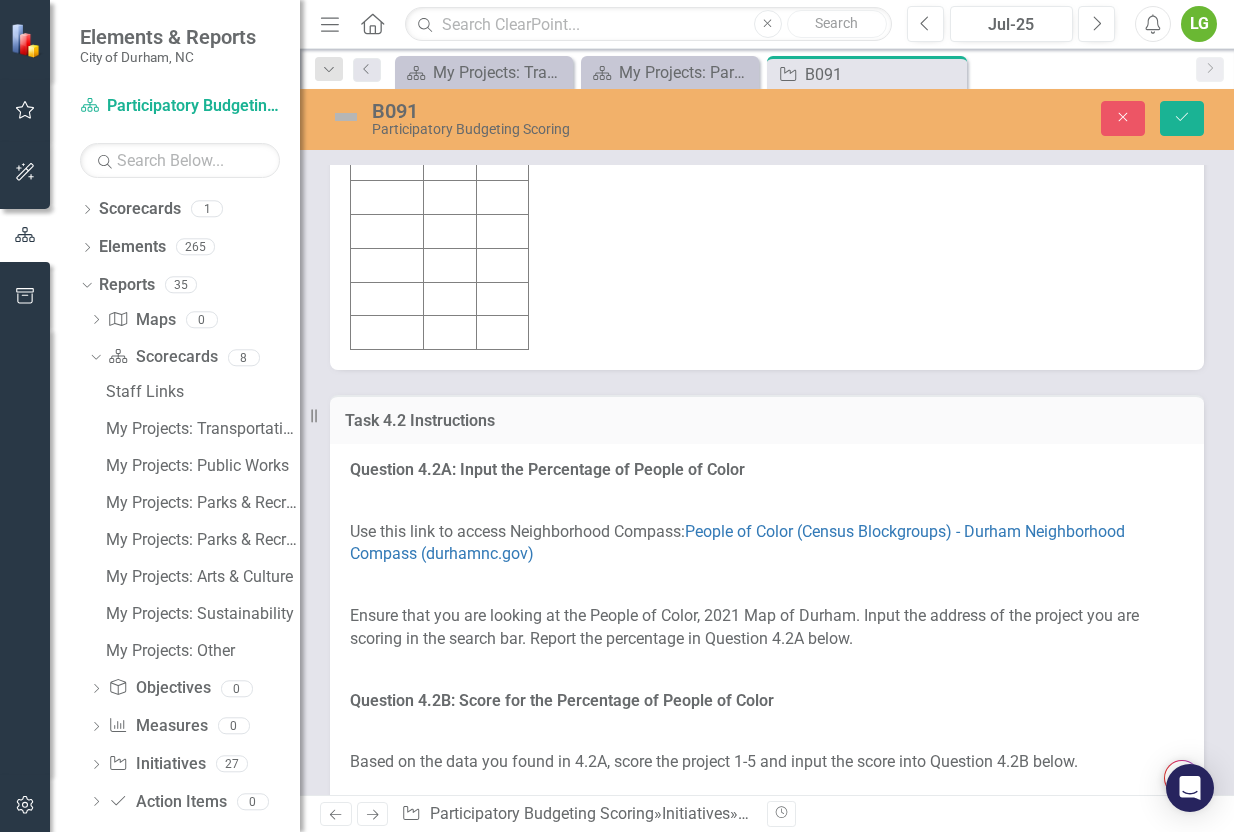 scroll, scrollTop: 3048, scrollLeft: 0, axis: vertical 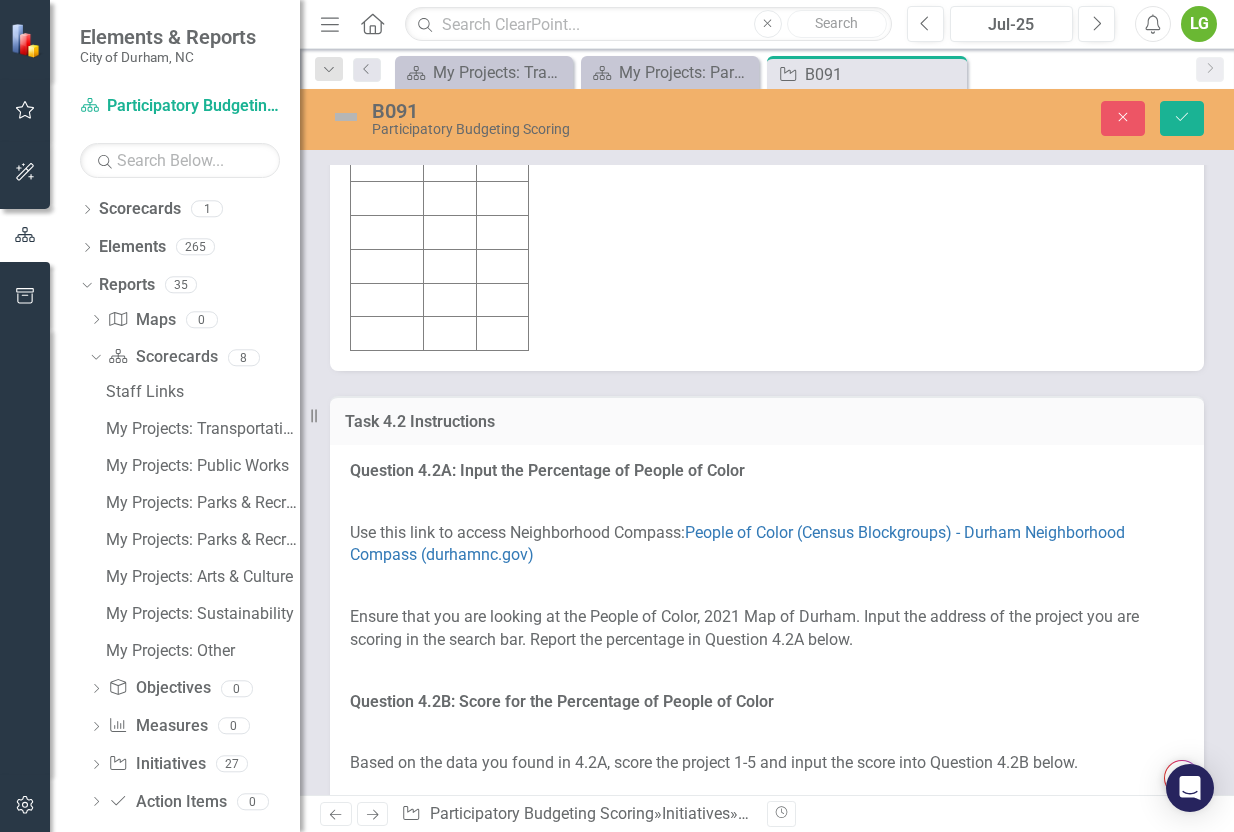 click on "$57679" at bounding box center [503, 51] 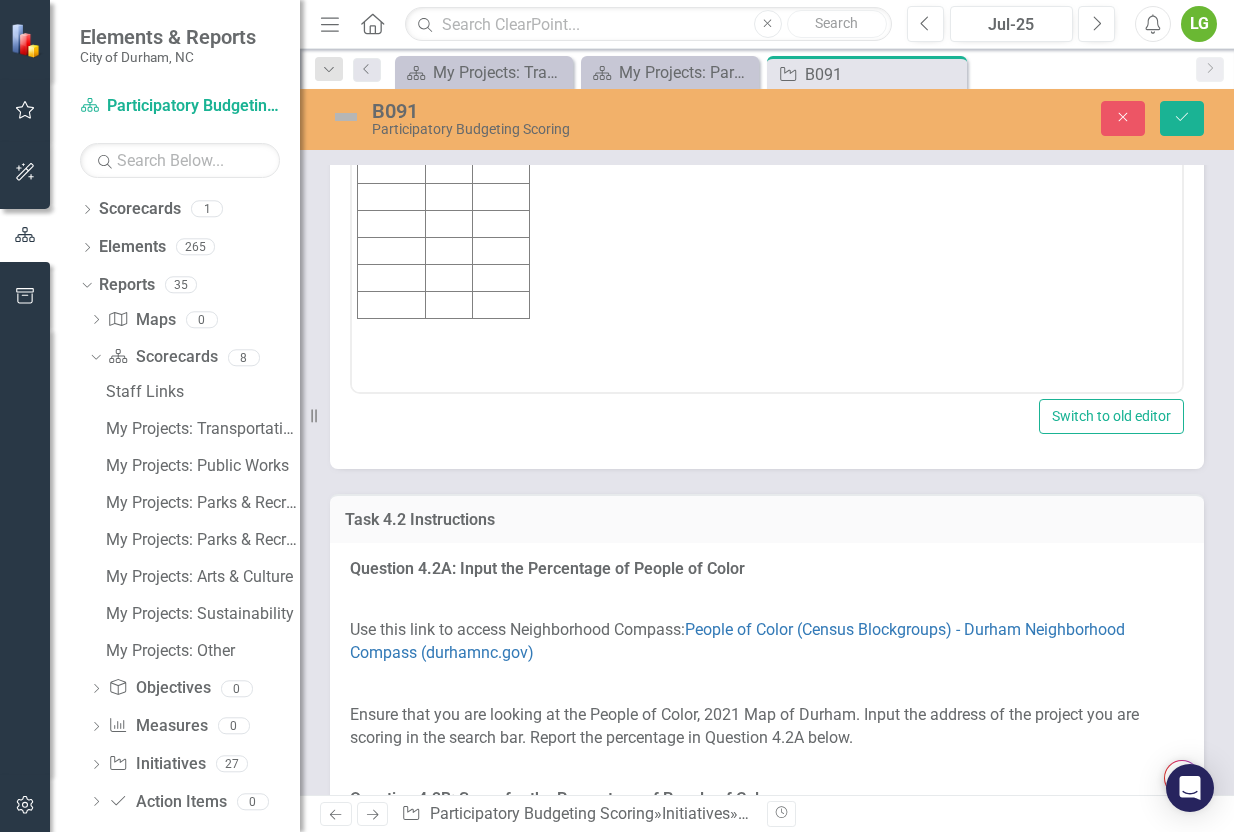 scroll, scrollTop: 0, scrollLeft: 0, axis: both 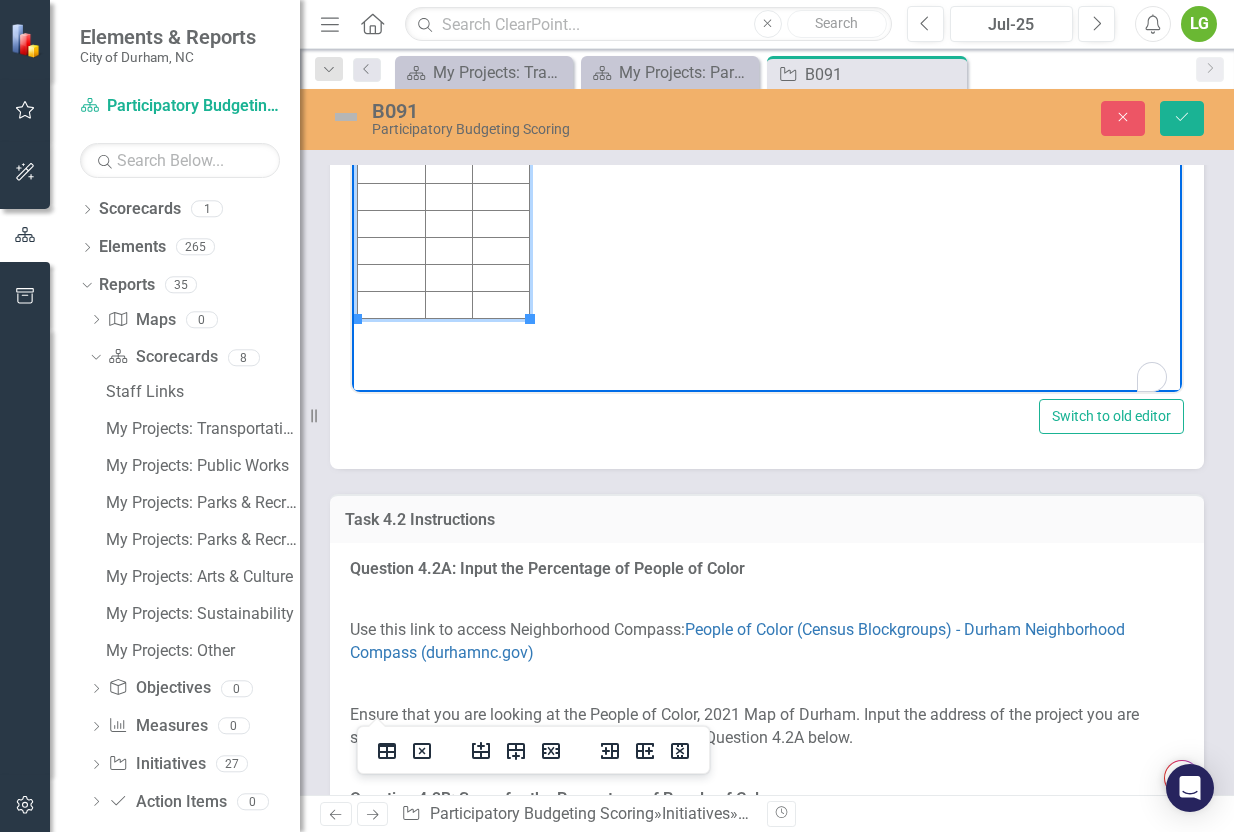 drag, startPoint x: 483, startPoint y: 89, endPoint x: 527, endPoint y: 89, distance: 44 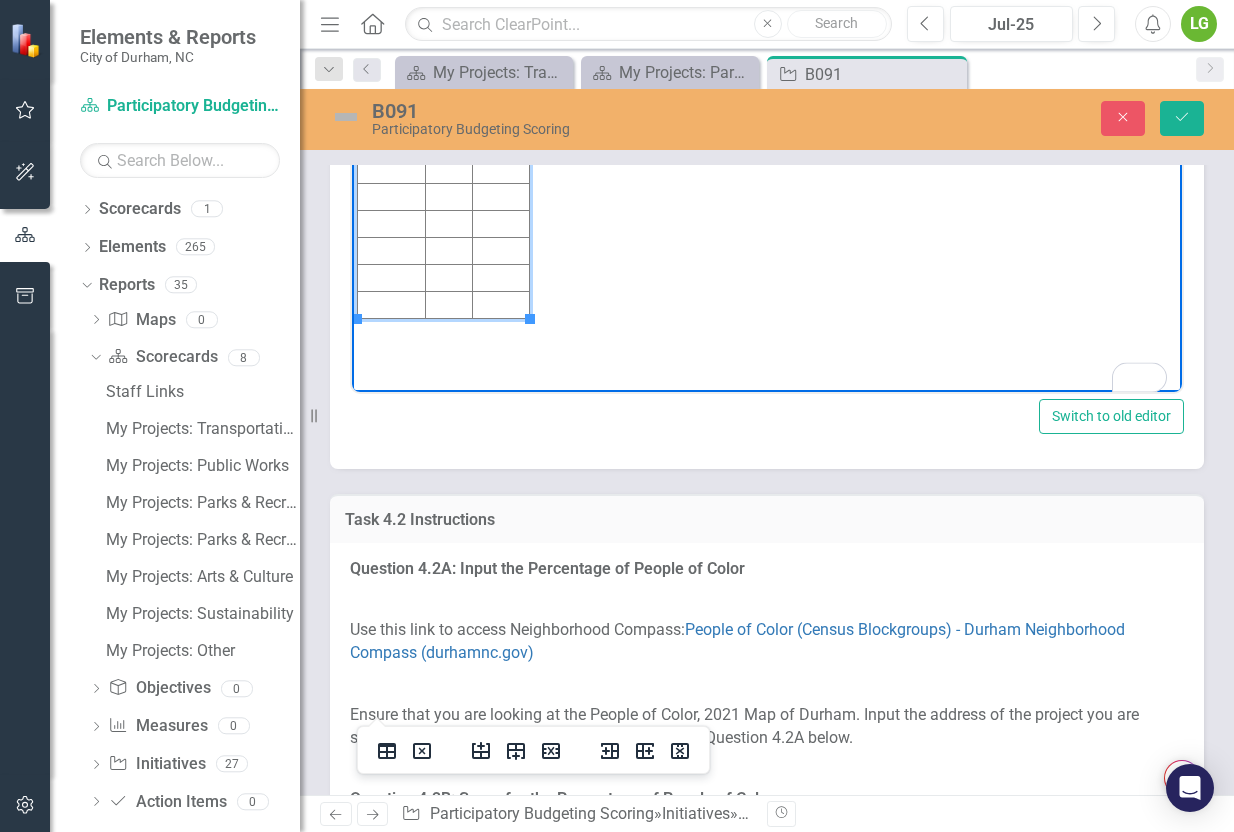 paste 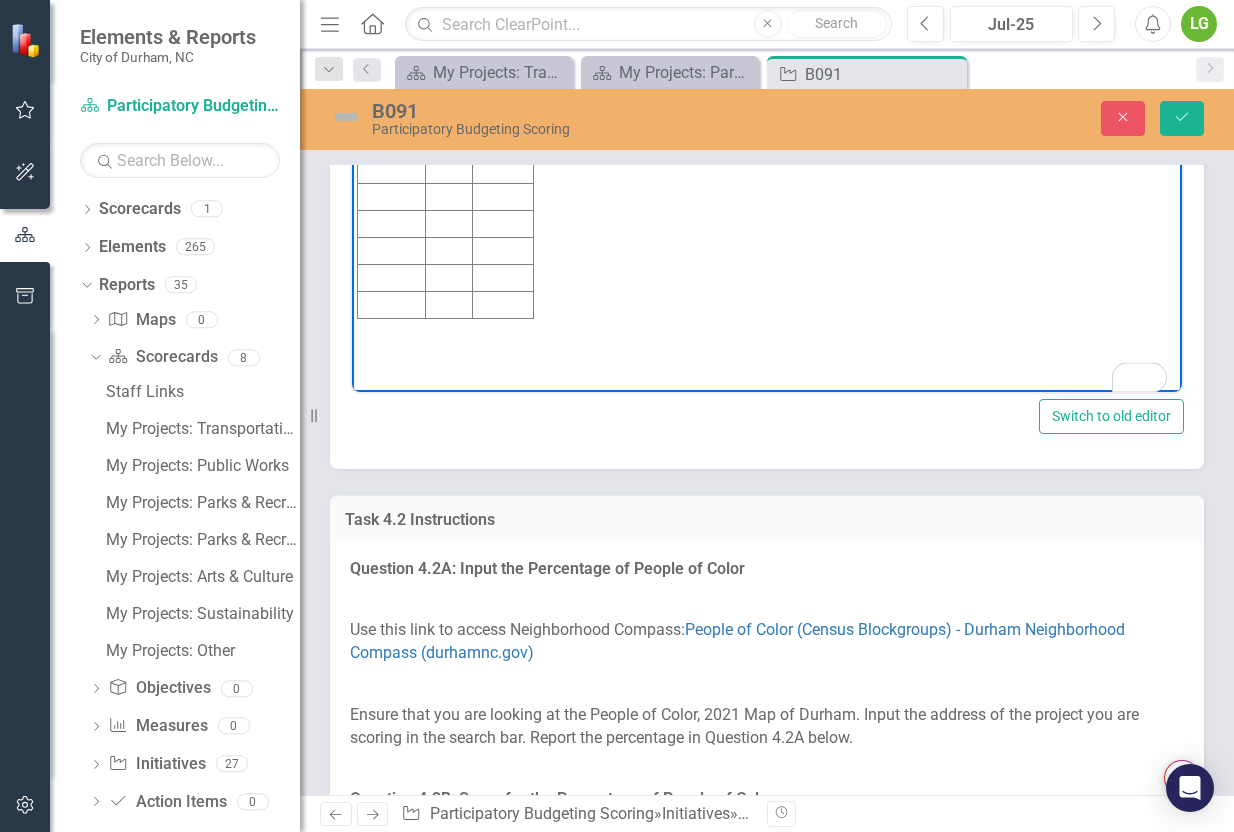 click on "Initiative Score Value B091 3 $67,358" at bounding box center (767, 193) 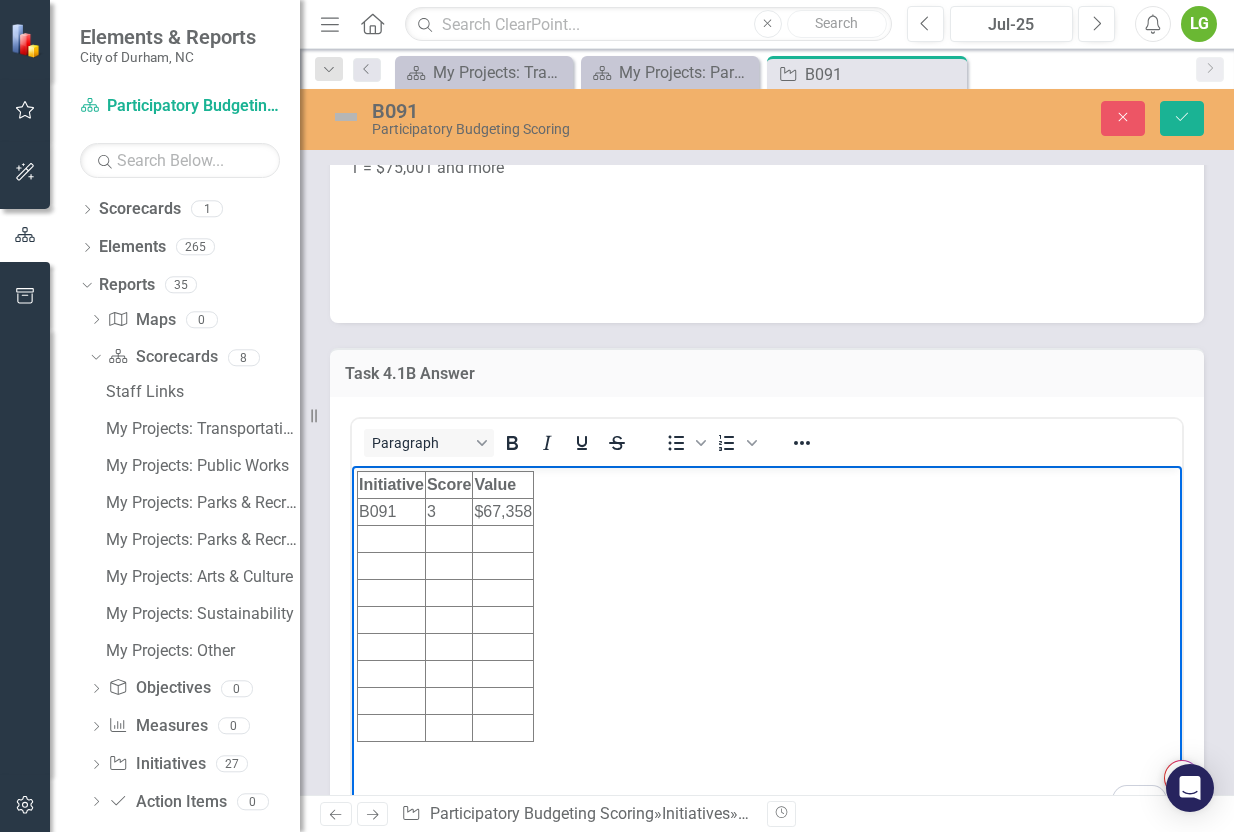 scroll, scrollTop: 2890, scrollLeft: 0, axis: vertical 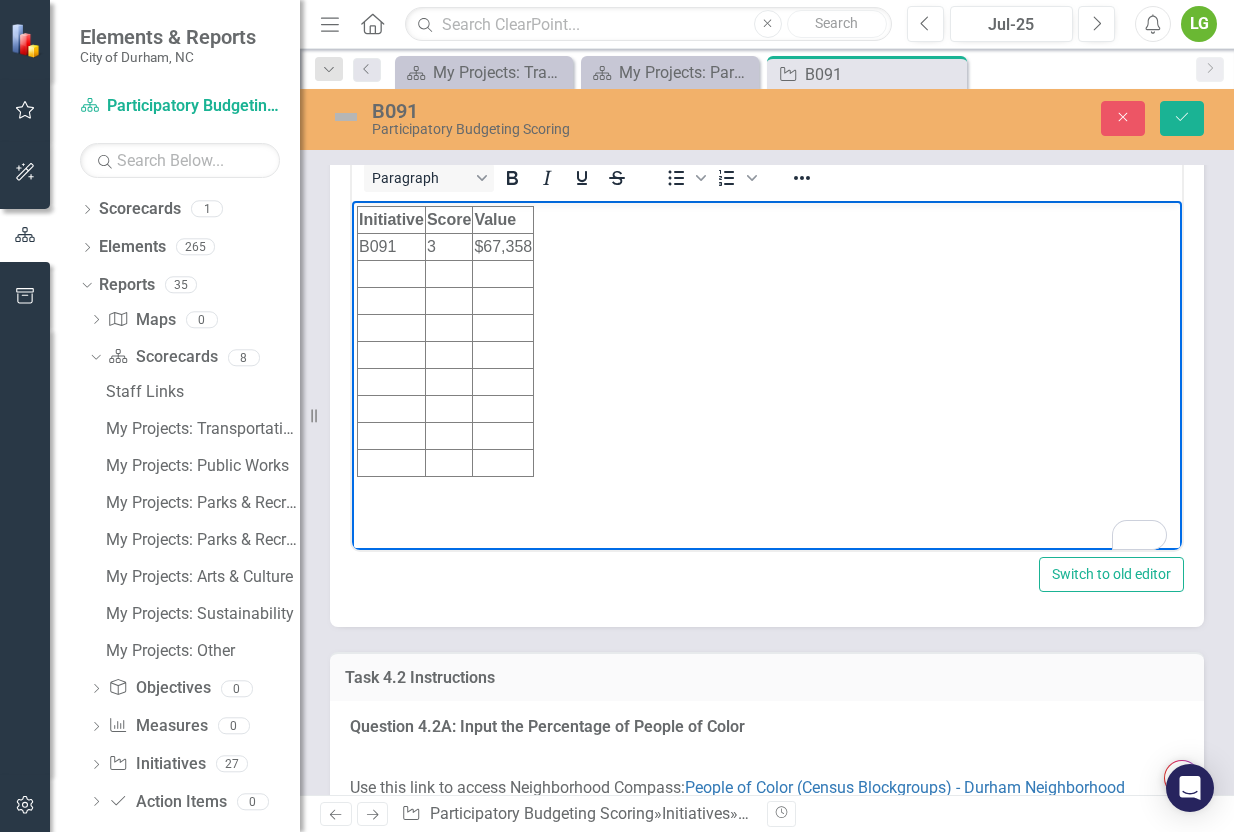 click on "3" at bounding box center [448, 247] 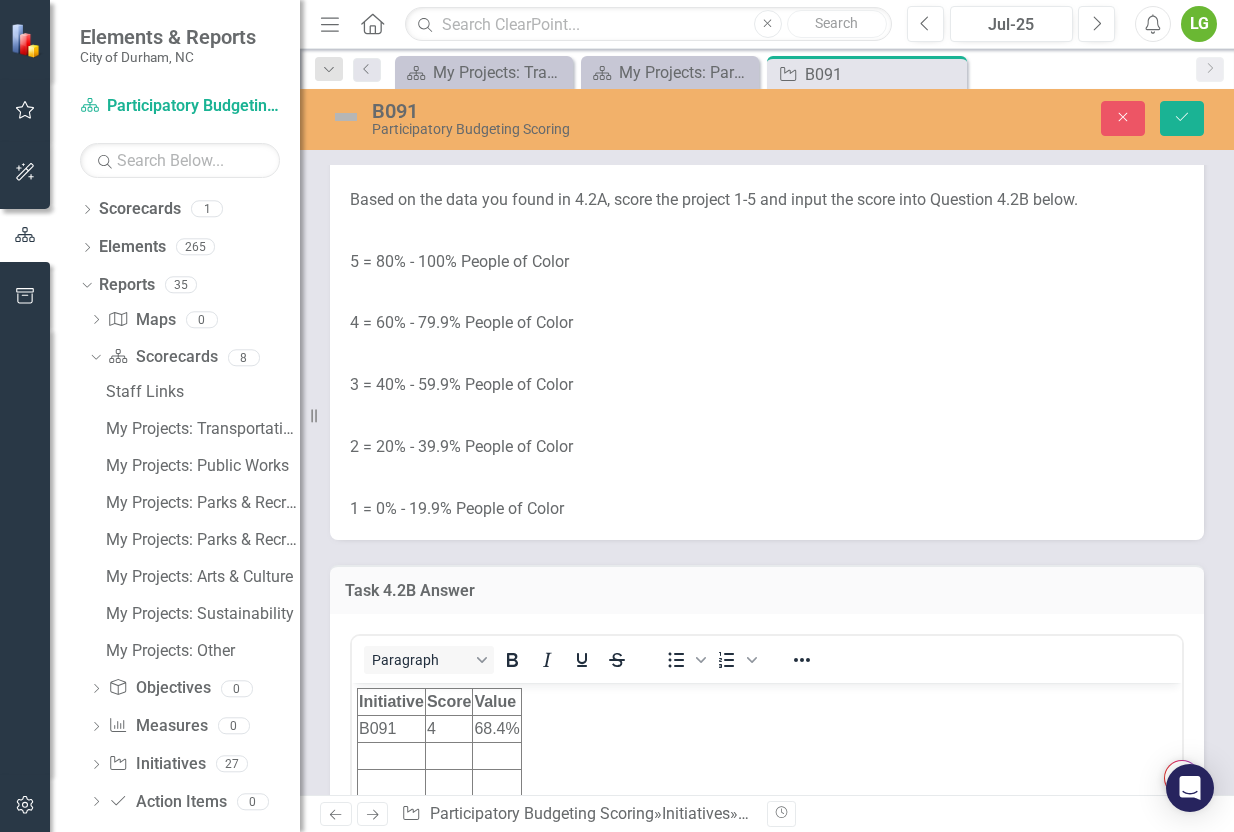 scroll, scrollTop: 3739, scrollLeft: 0, axis: vertical 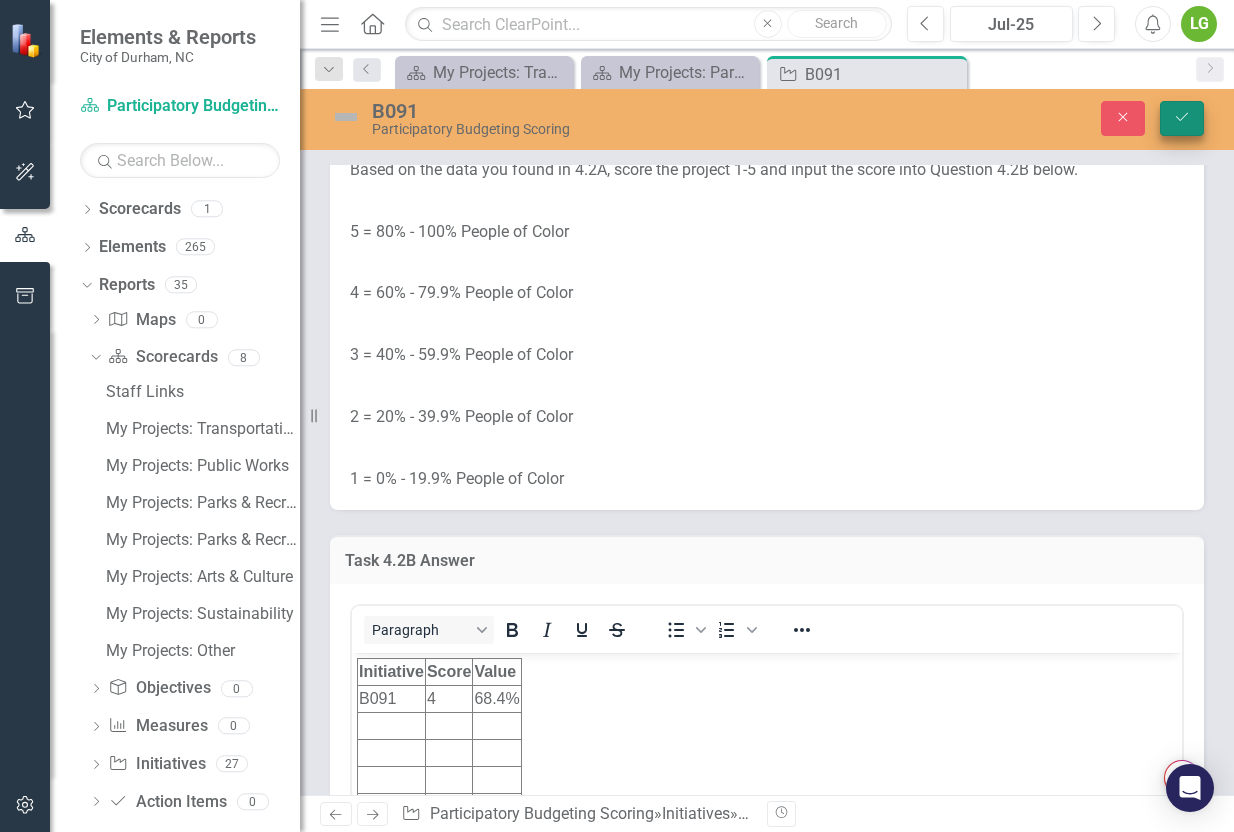click on "Save" 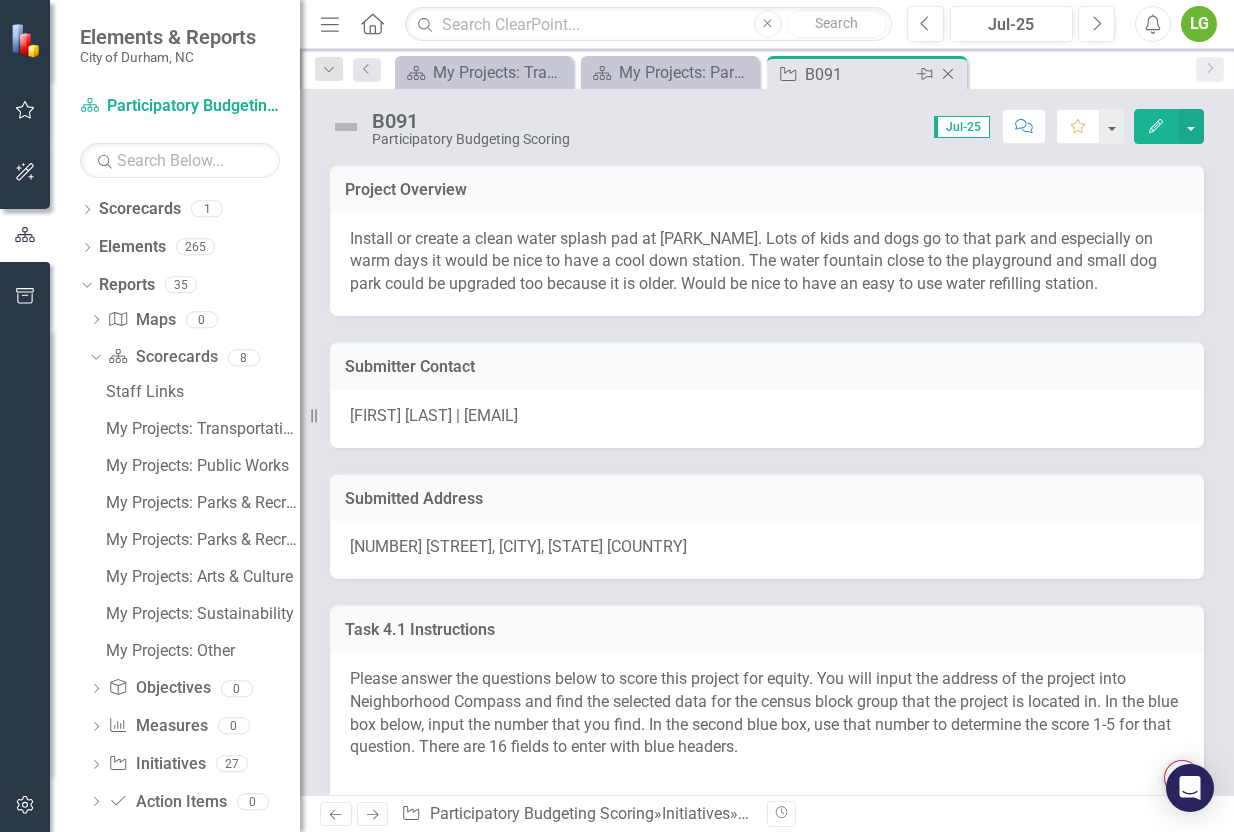 click 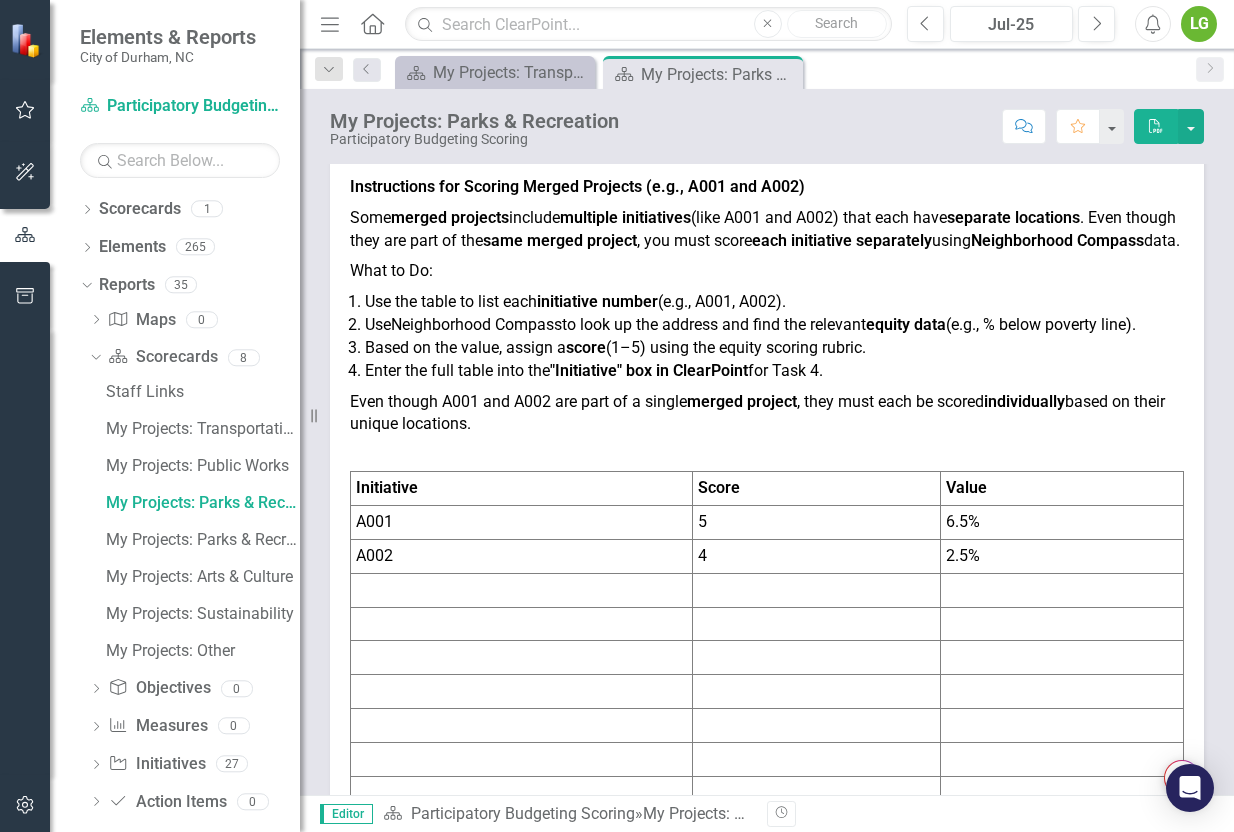 scroll, scrollTop: 782, scrollLeft: 0, axis: vertical 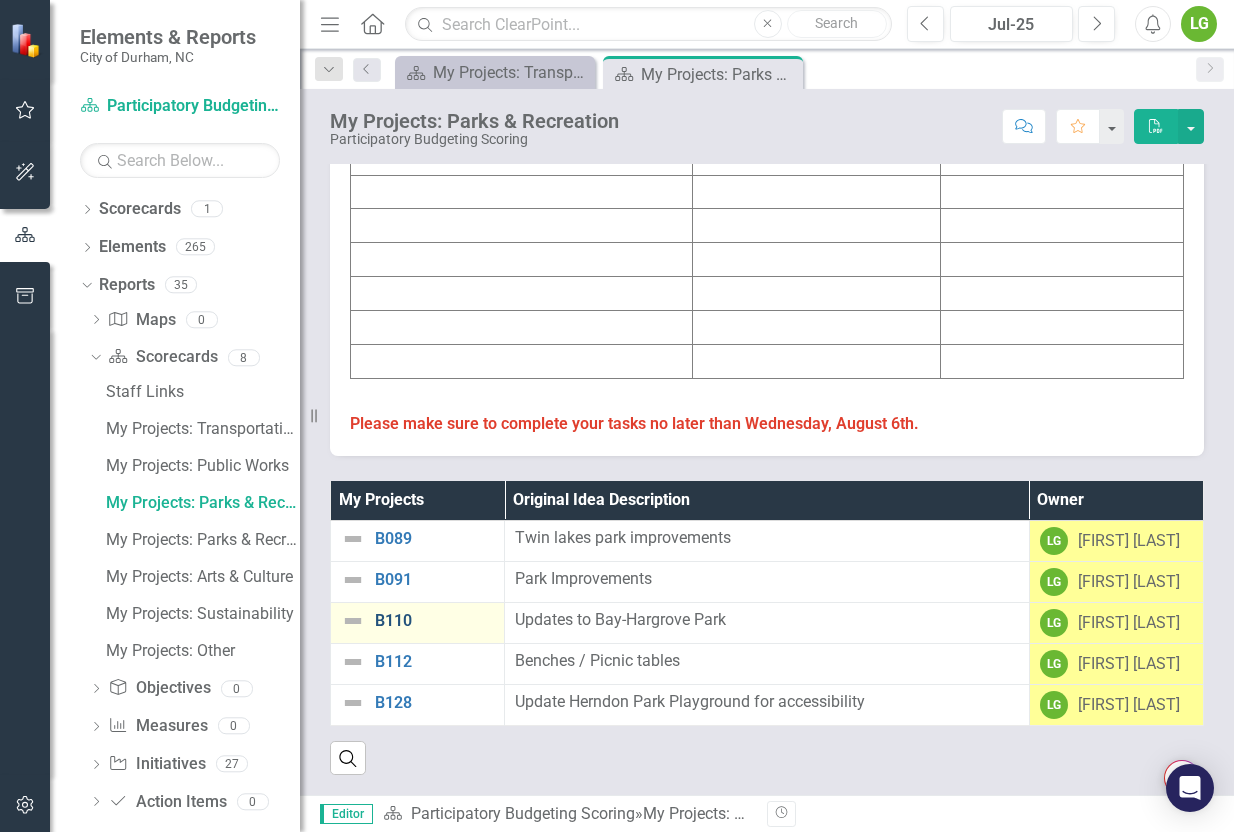 click on "B110" at bounding box center (434, 621) 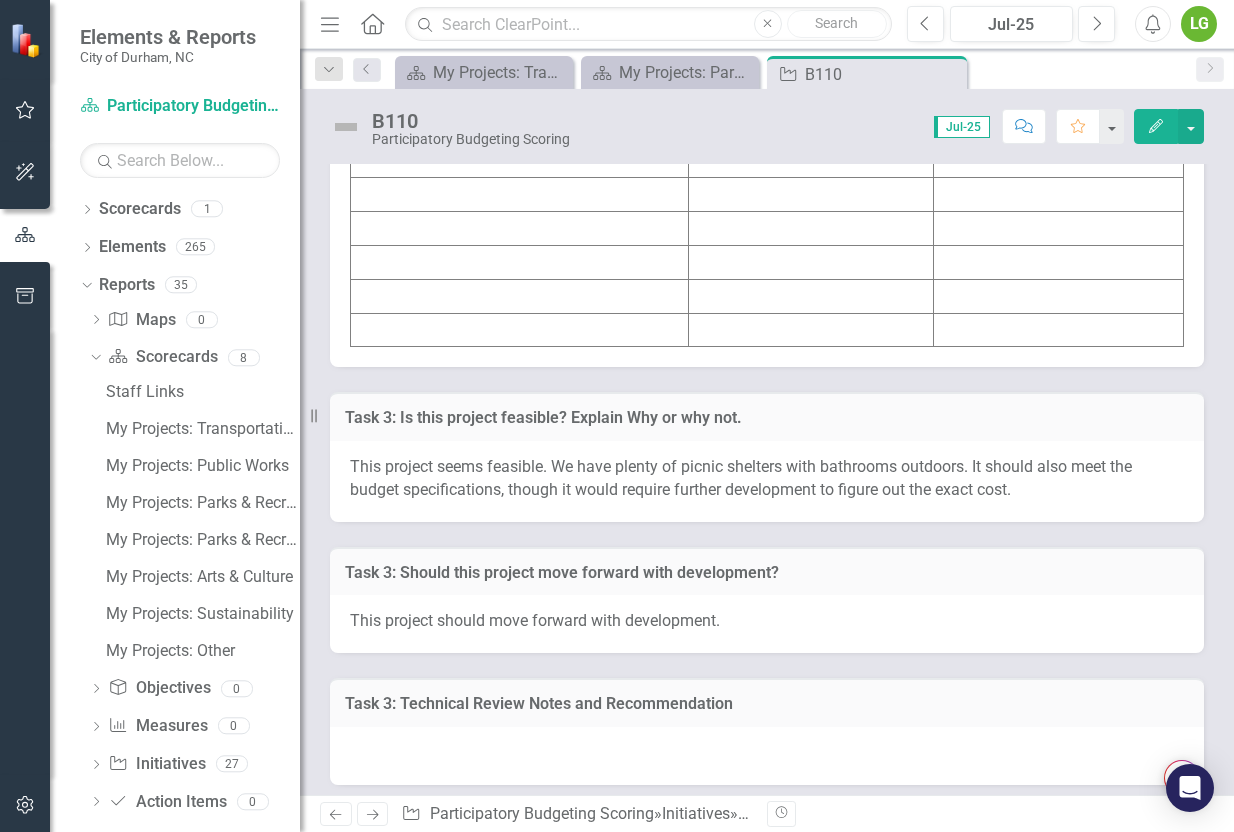 scroll, scrollTop: 6537, scrollLeft: 0, axis: vertical 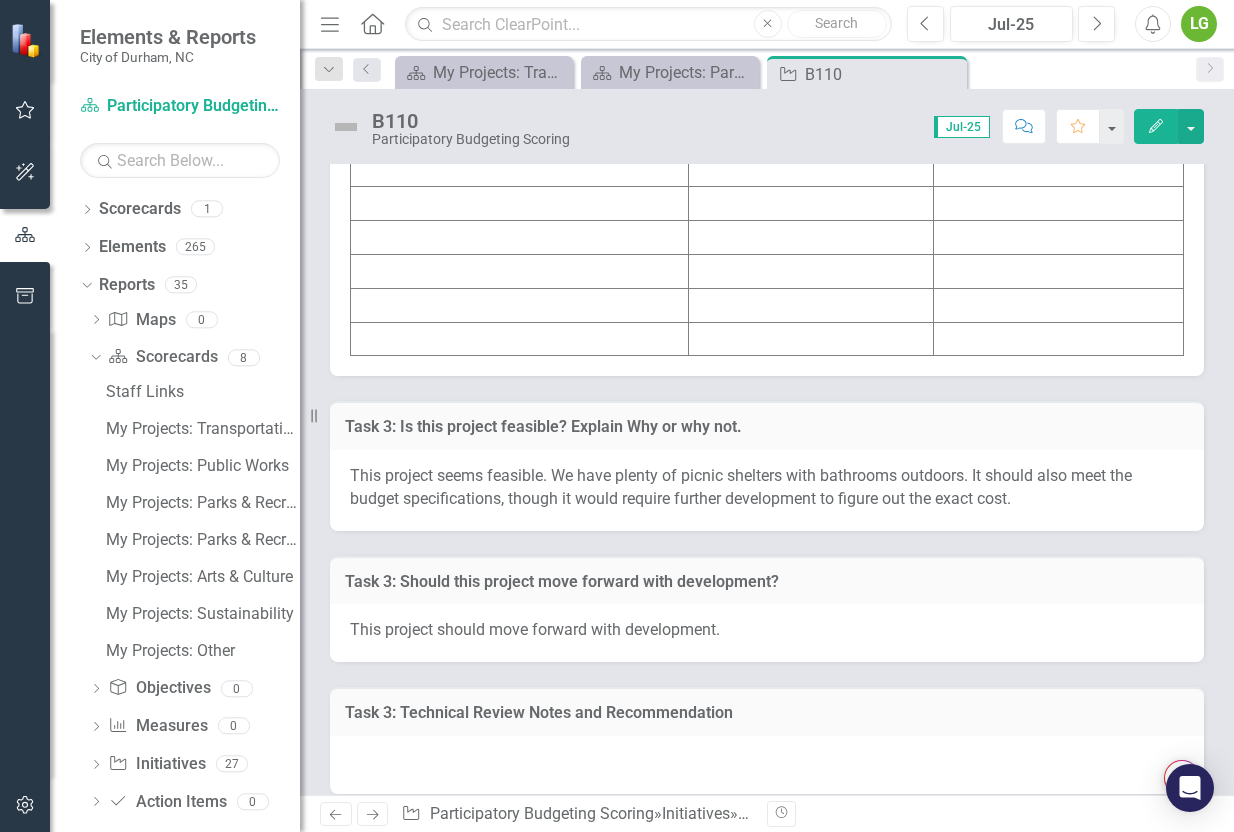 click on "14.6%" at bounding box center (1059, 68) 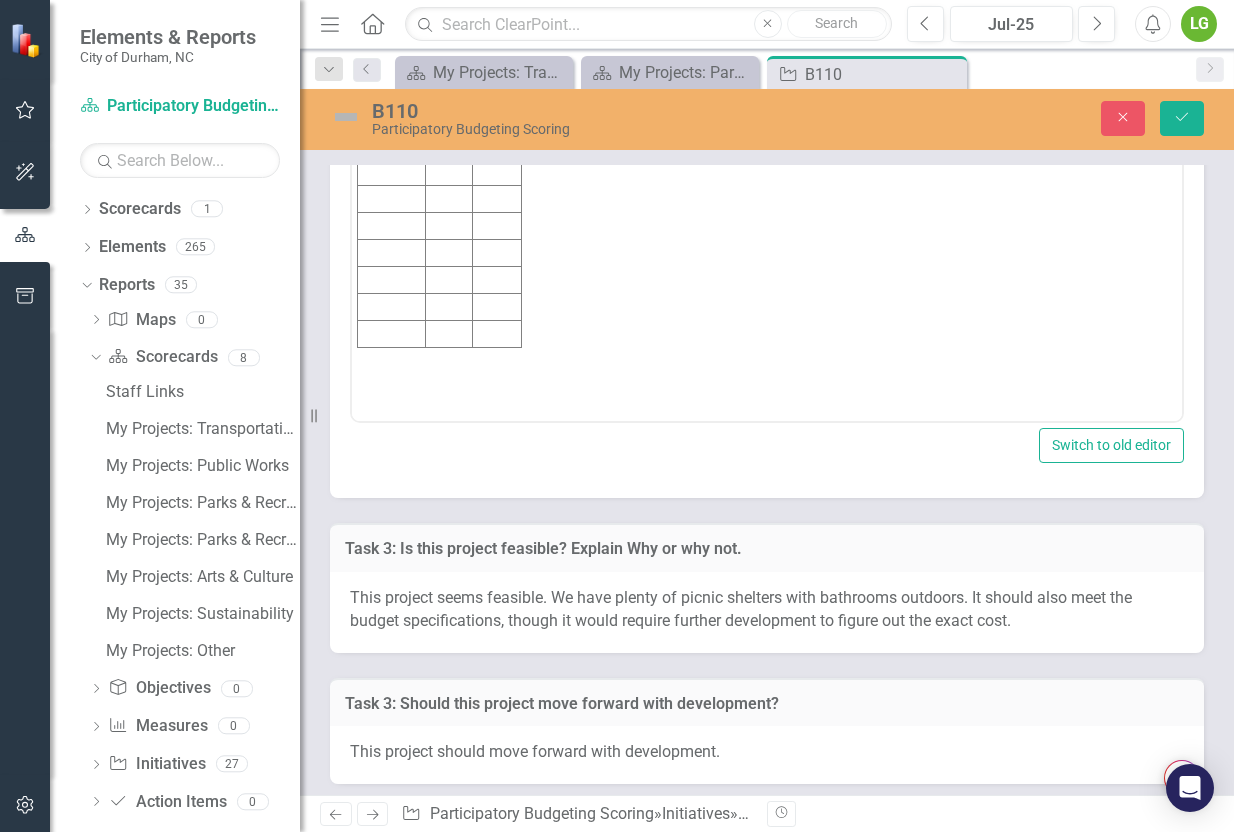 scroll, scrollTop: 0, scrollLeft: 0, axis: both 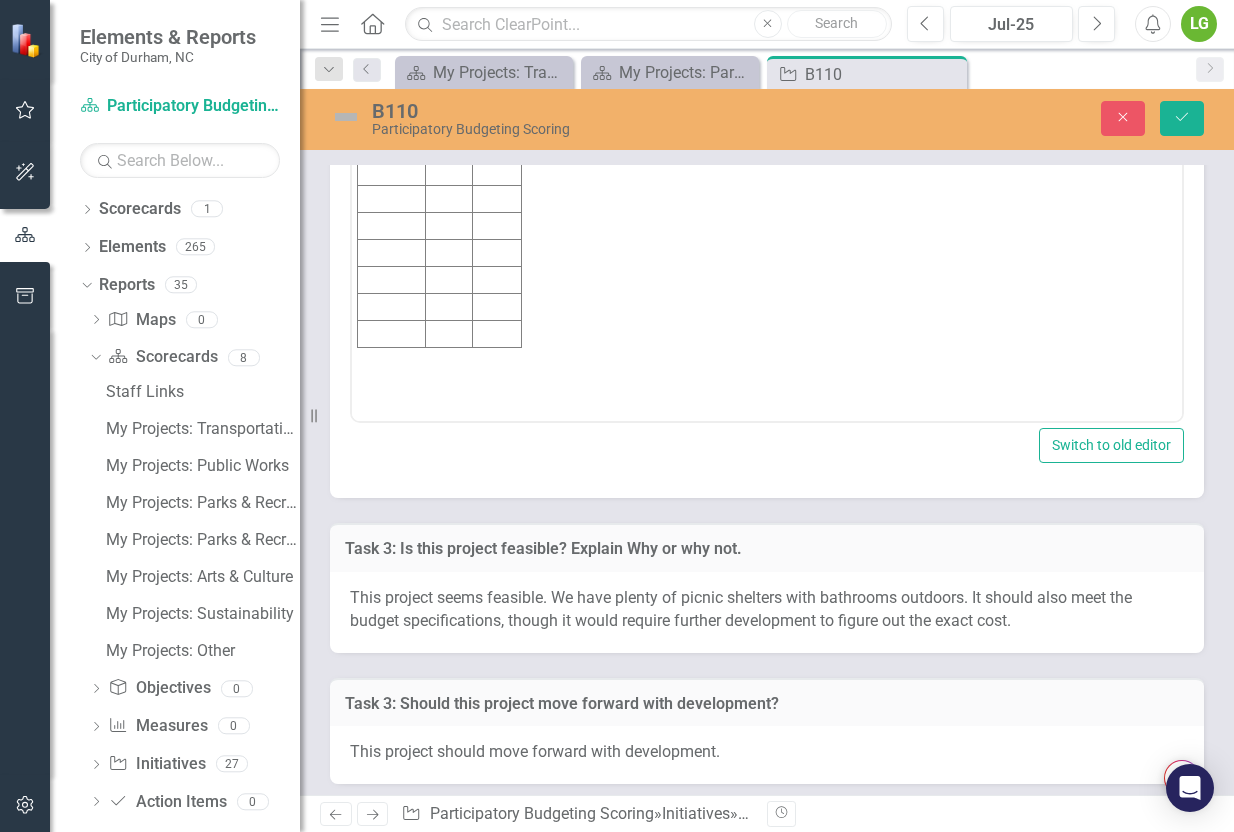 click on "14.6%" at bounding box center (497, 118) 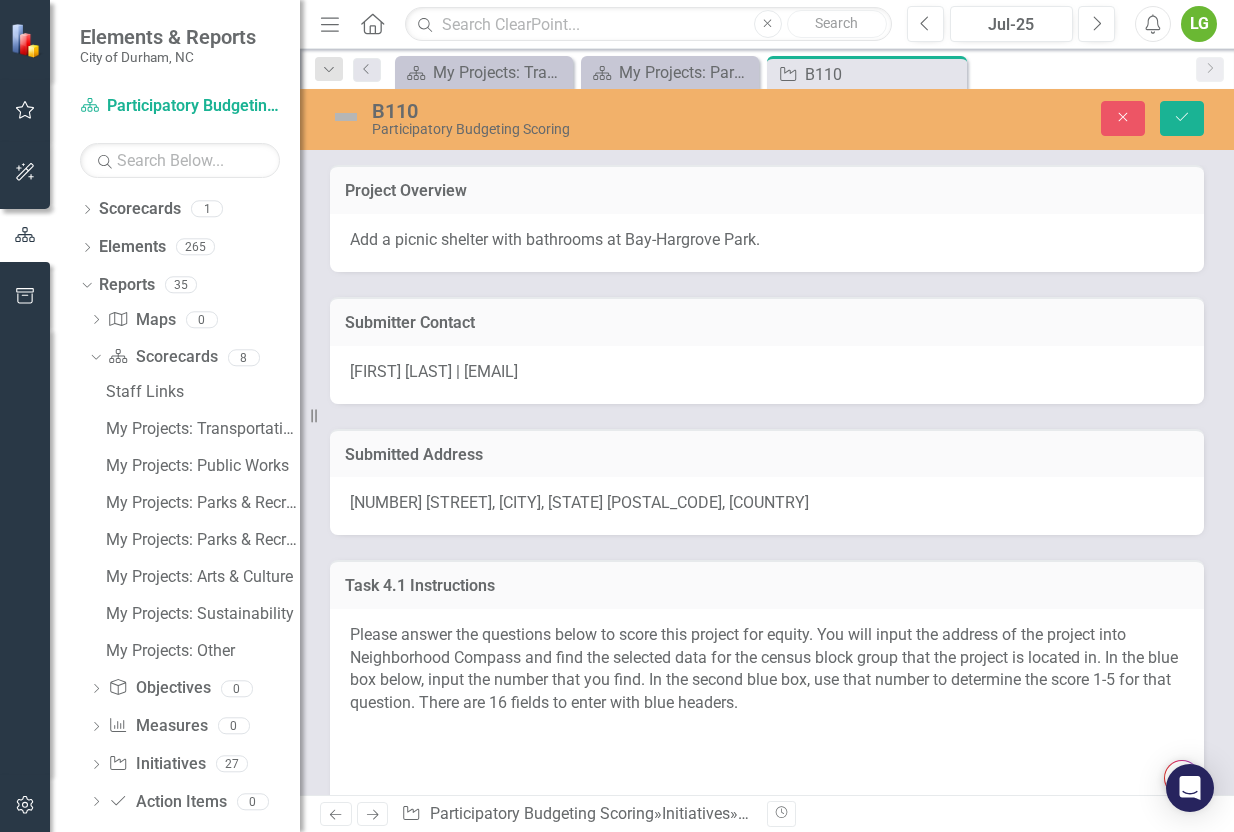 scroll, scrollTop: 0, scrollLeft: 0, axis: both 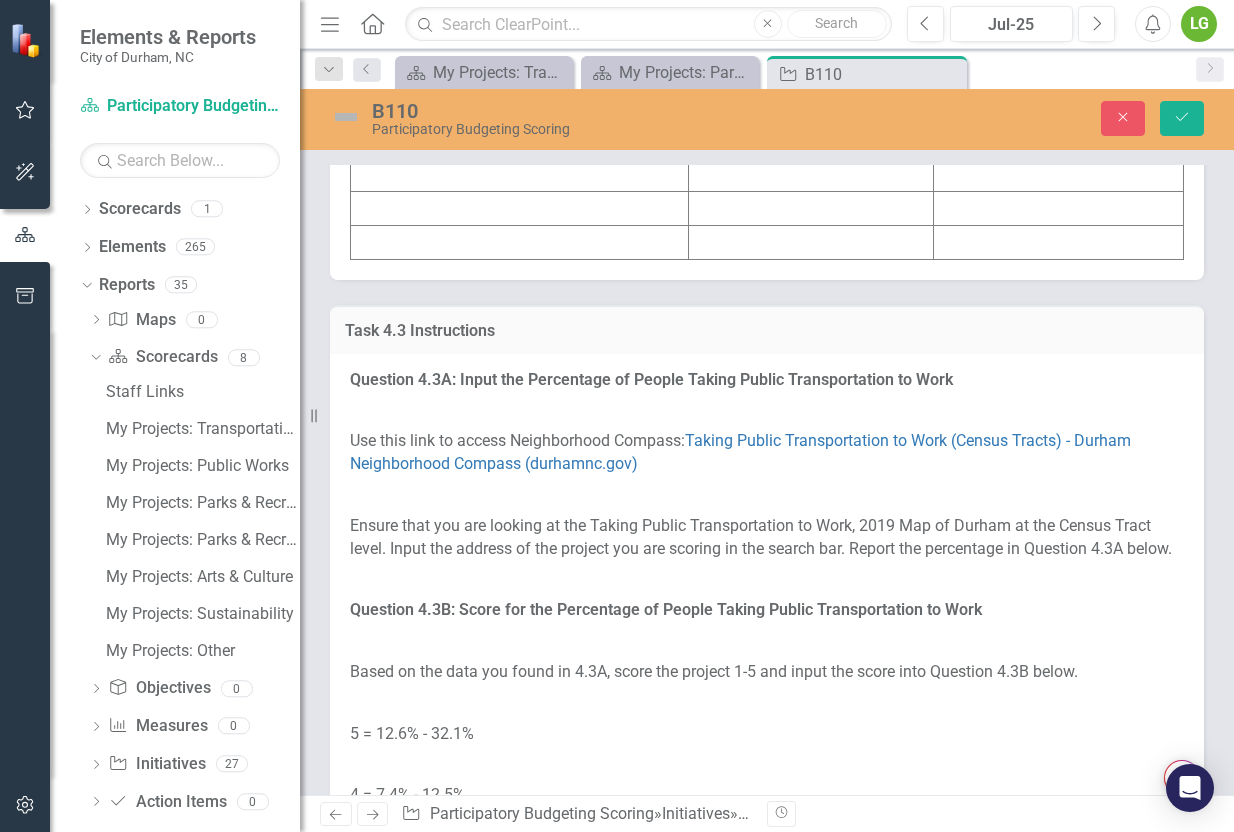 click on "69.3%" at bounding box center [1059, -28] 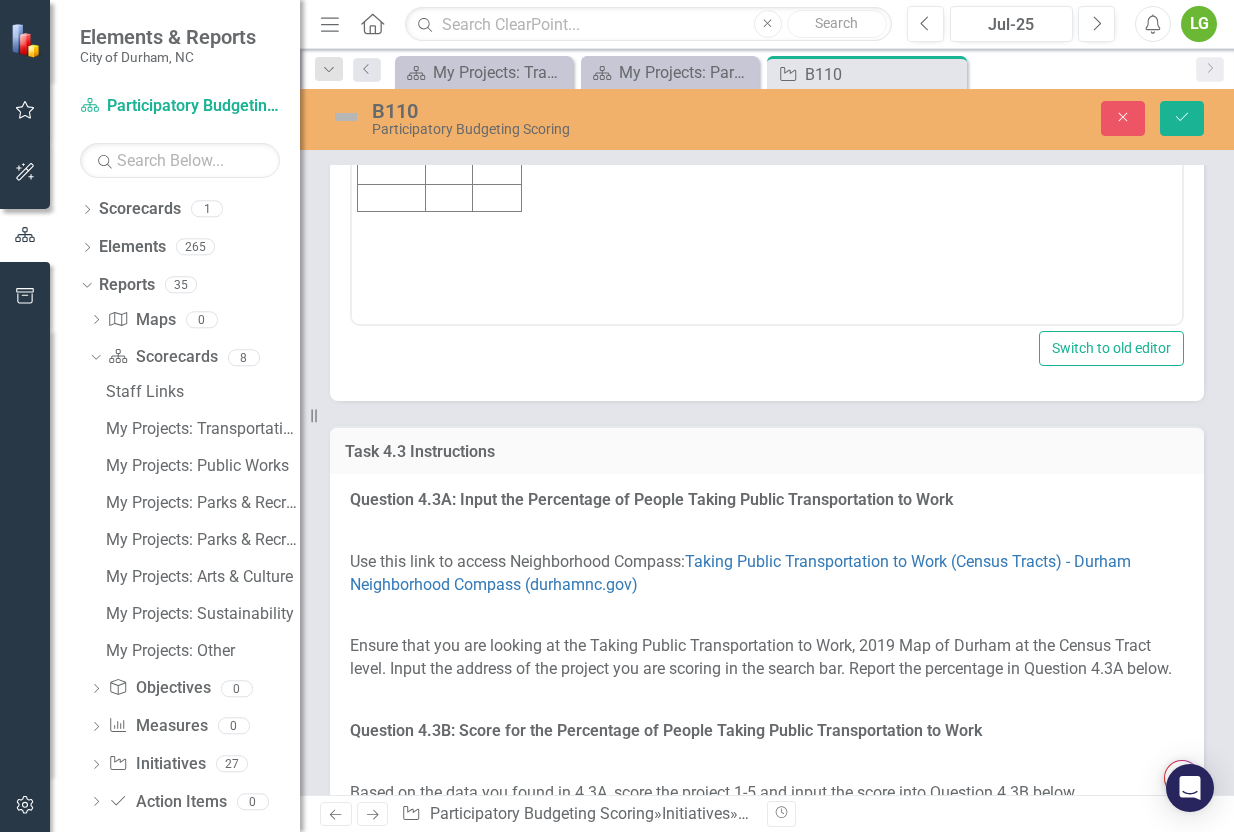 scroll, scrollTop: 0, scrollLeft: 0, axis: both 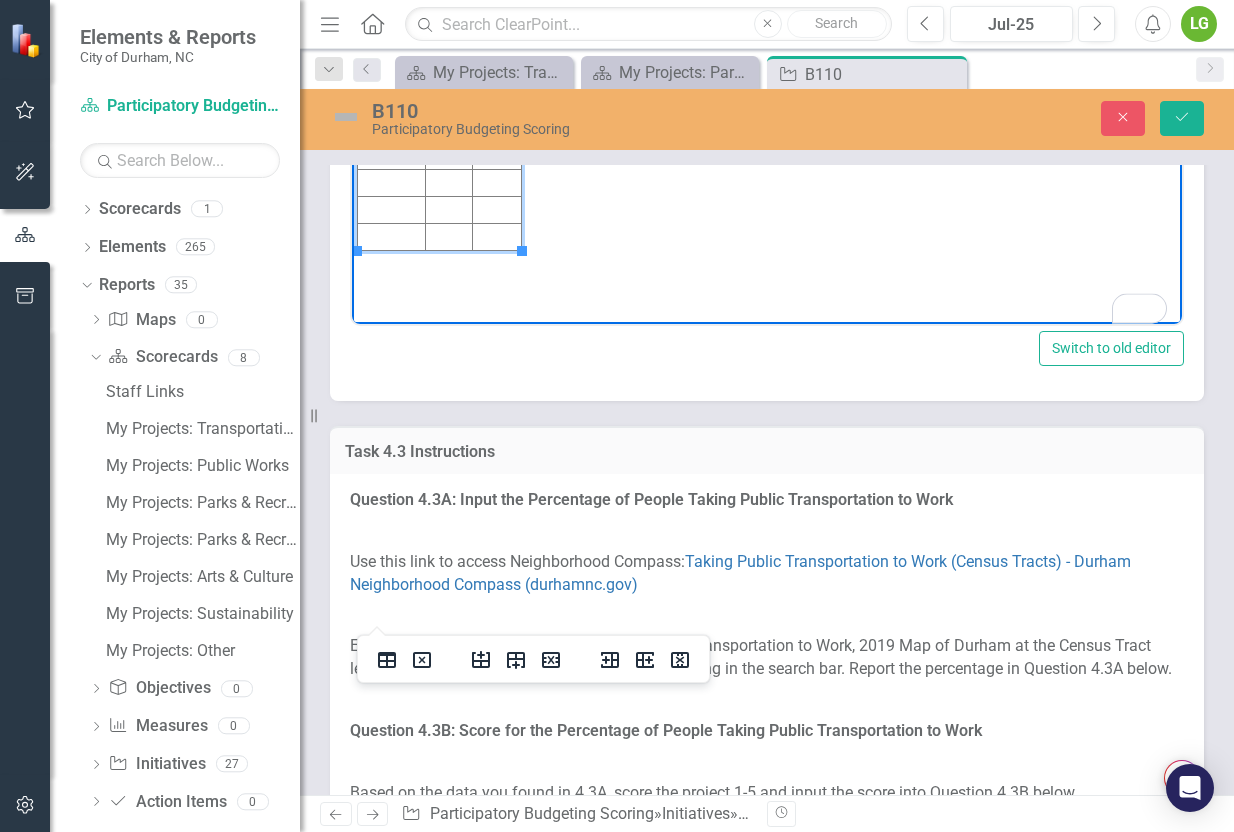 drag, startPoint x: 503, startPoint y: 19, endPoint x: 478, endPoint y: 18, distance: 25.019993 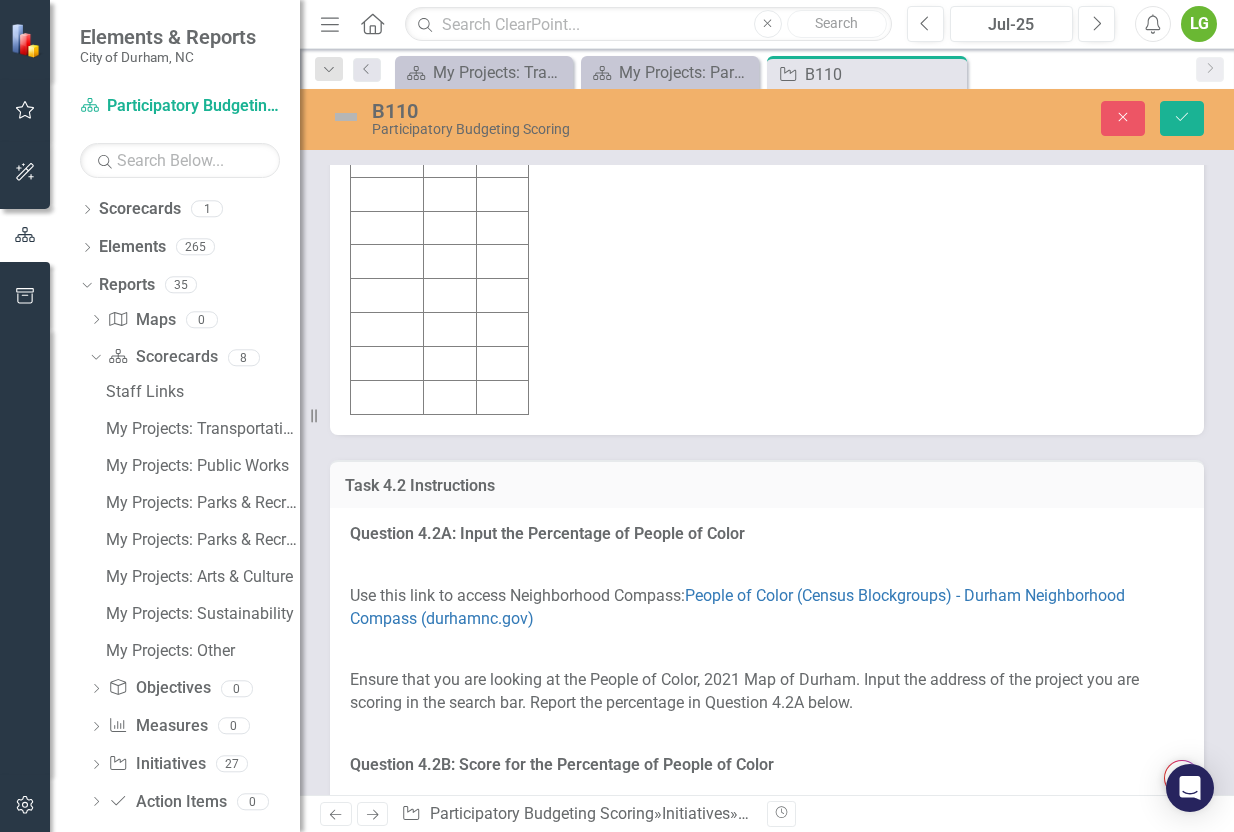 scroll, scrollTop: 2997, scrollLeft: 0, axis: vertical 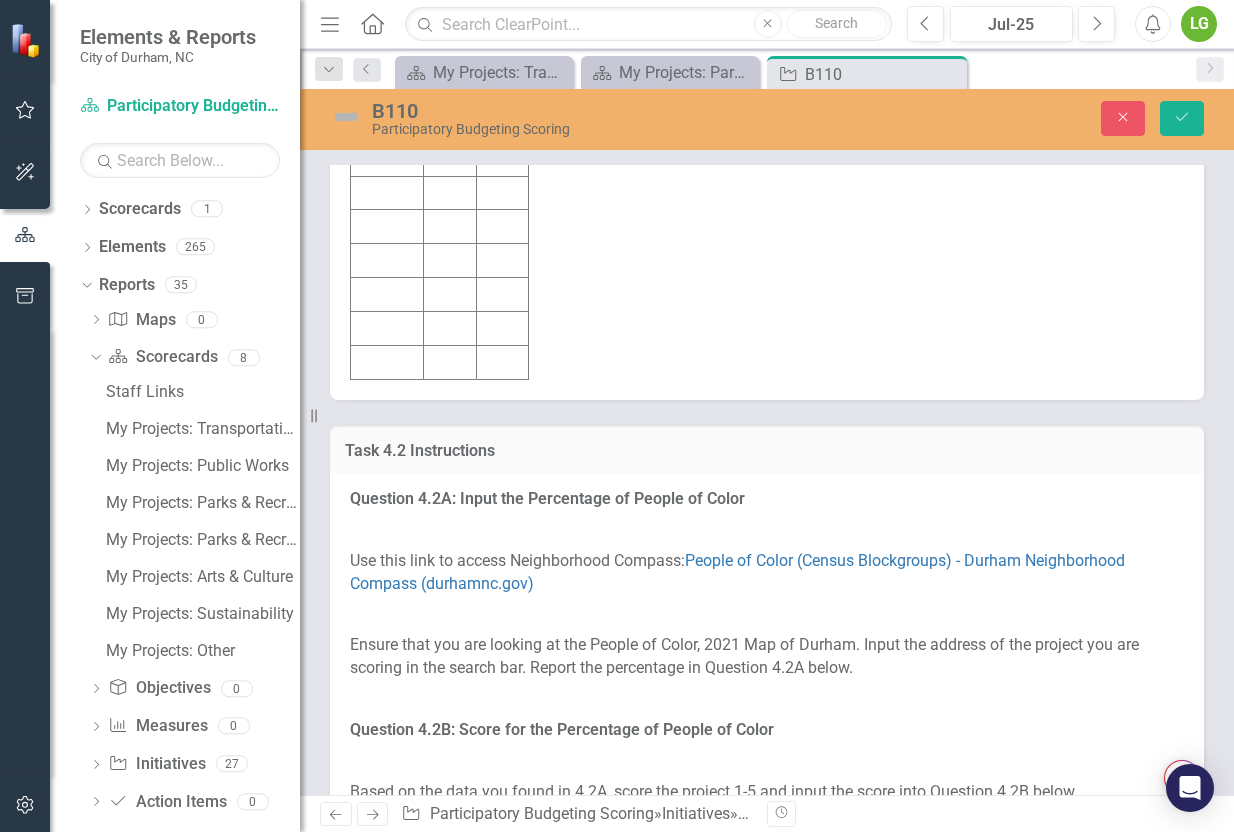 click on "3" at bounding box center (450, 69) 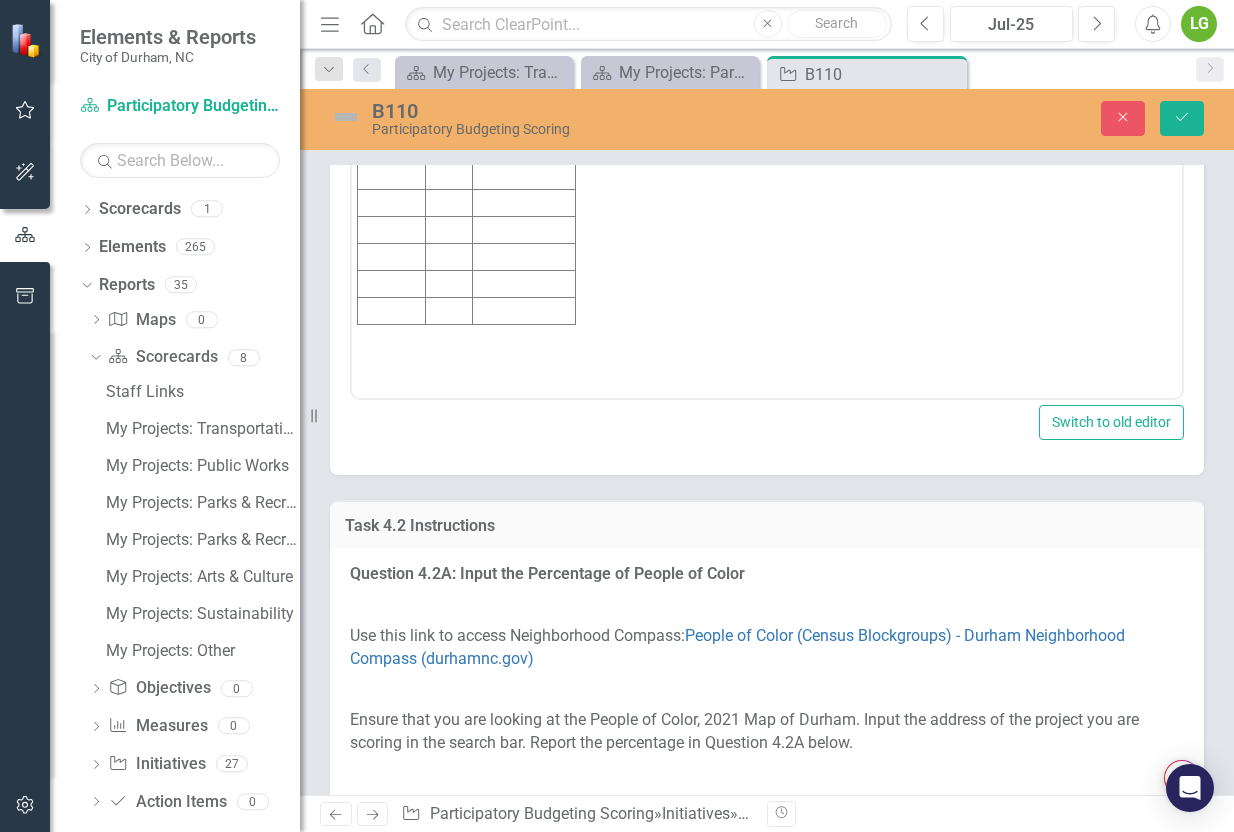 scroll, scrollTop: 0, scrollLeft: 0, axis: both 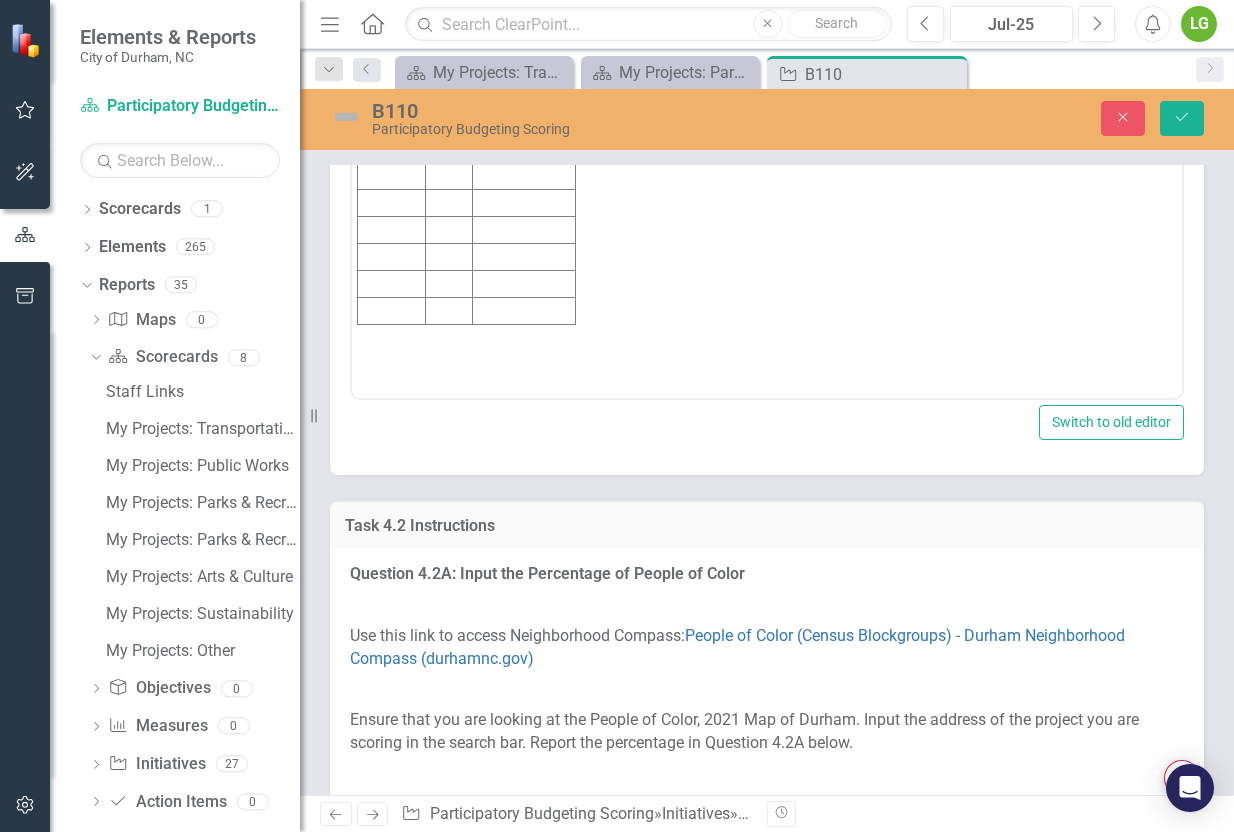click on "3" at bounding box center (448, 94) 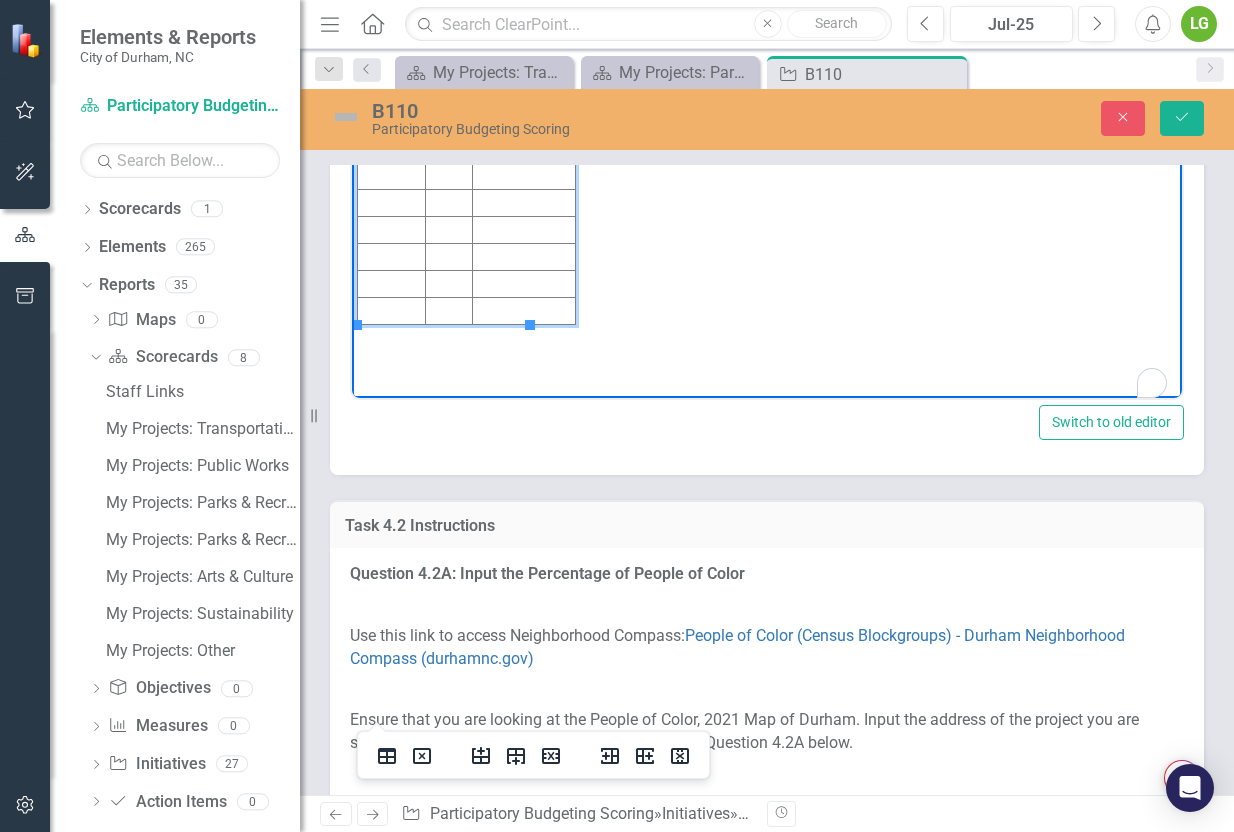 type 